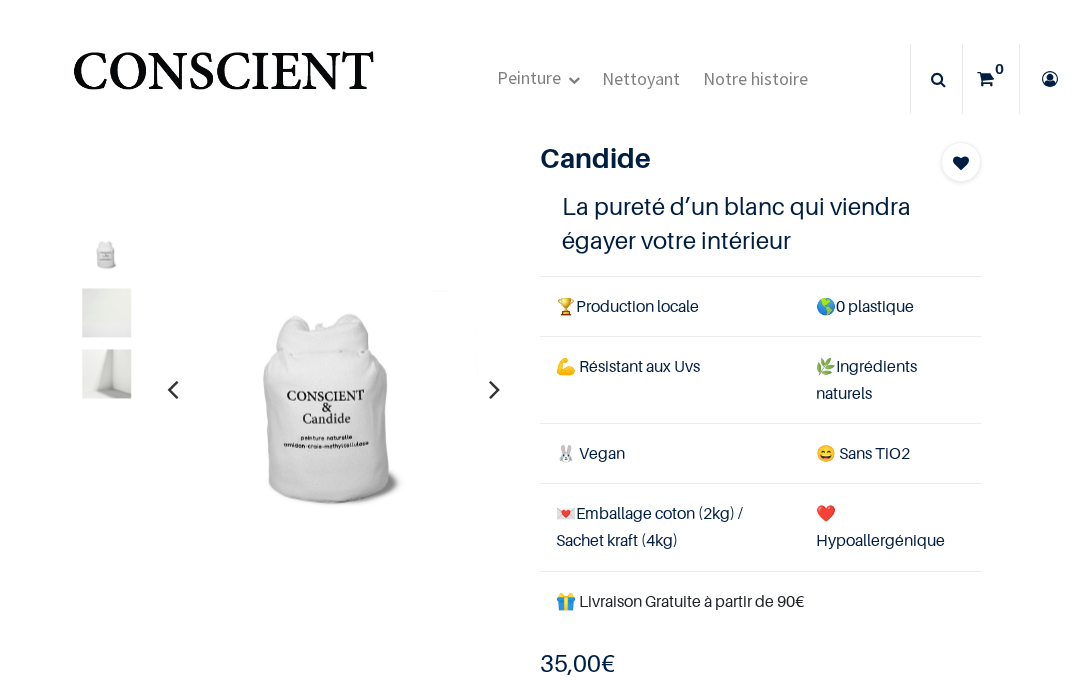 scroll, scrollTop: 0, scrollLeft: 0, axis: both 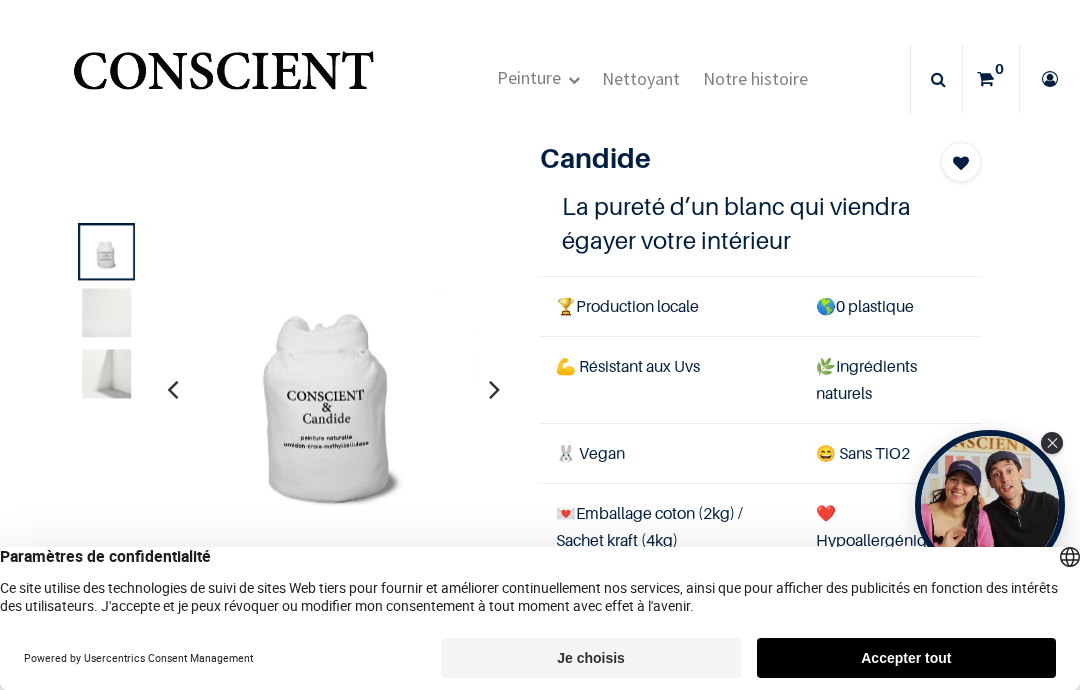 click on "Blanc
Candide
35,00  €
35,00  €
Ajouter au panier
All
All Peinture" at bounding box center (540, 505) 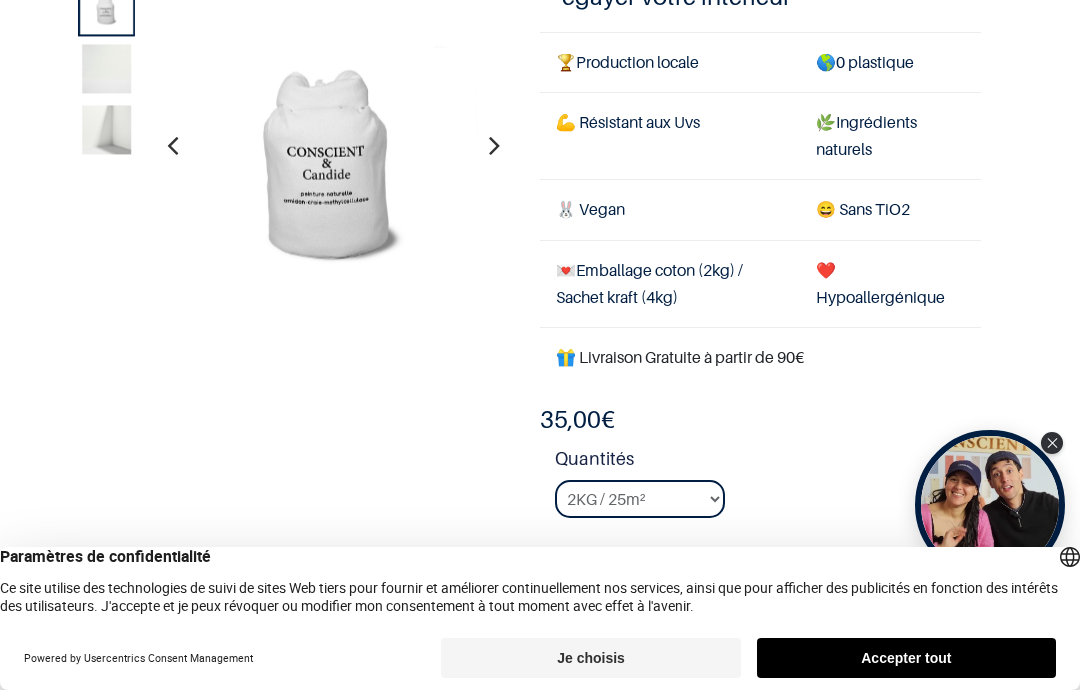 scroll, scrollTop: 283, scrollLeft: 0, axis: vertical 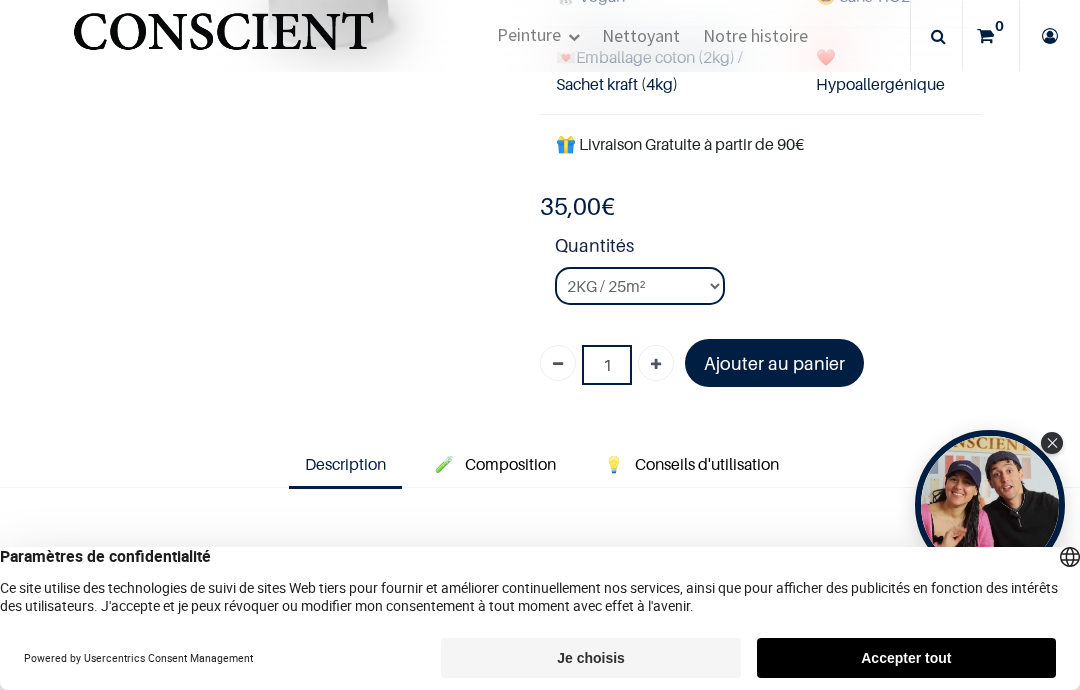 click on "Composition" at bounding box center (510, 464) 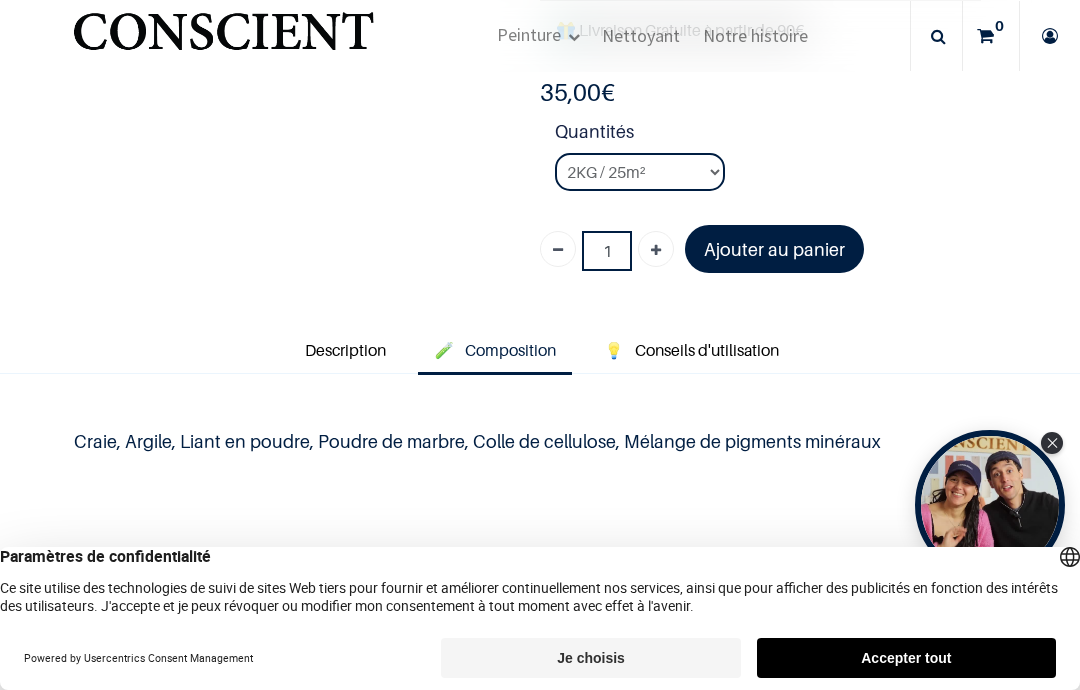 scroll, scrollTop: 445, scrollLeft: 0, axis: vertical 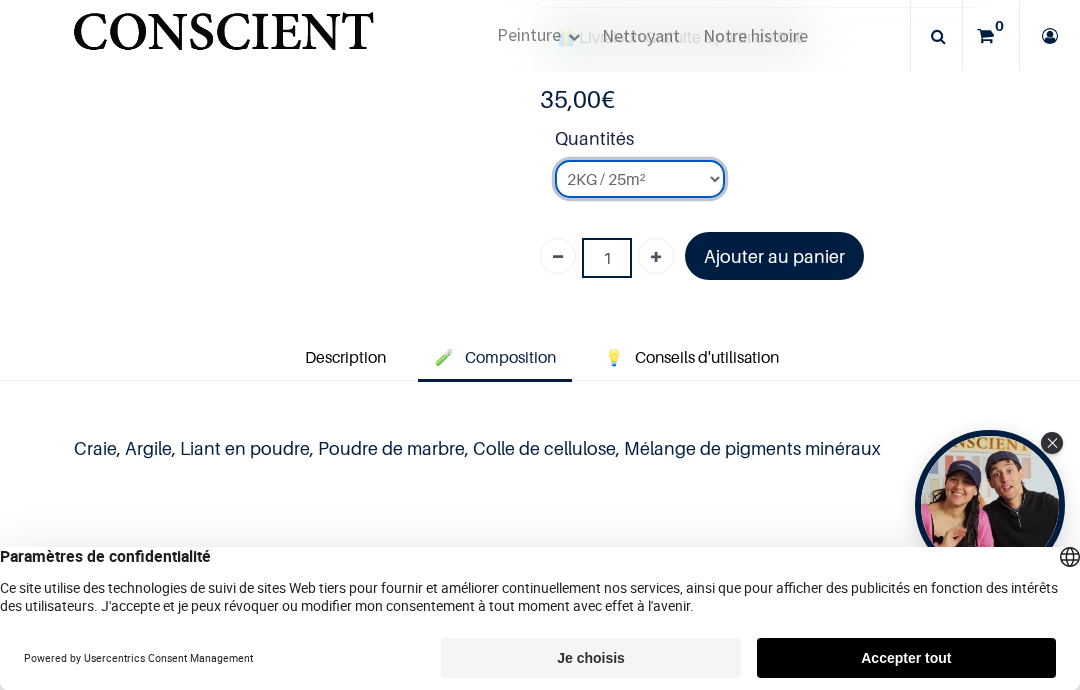 click on "2KG / 25m²
4KG / 50m²
8KG / 100m²
Testeur" at bounding box center [640, 179] 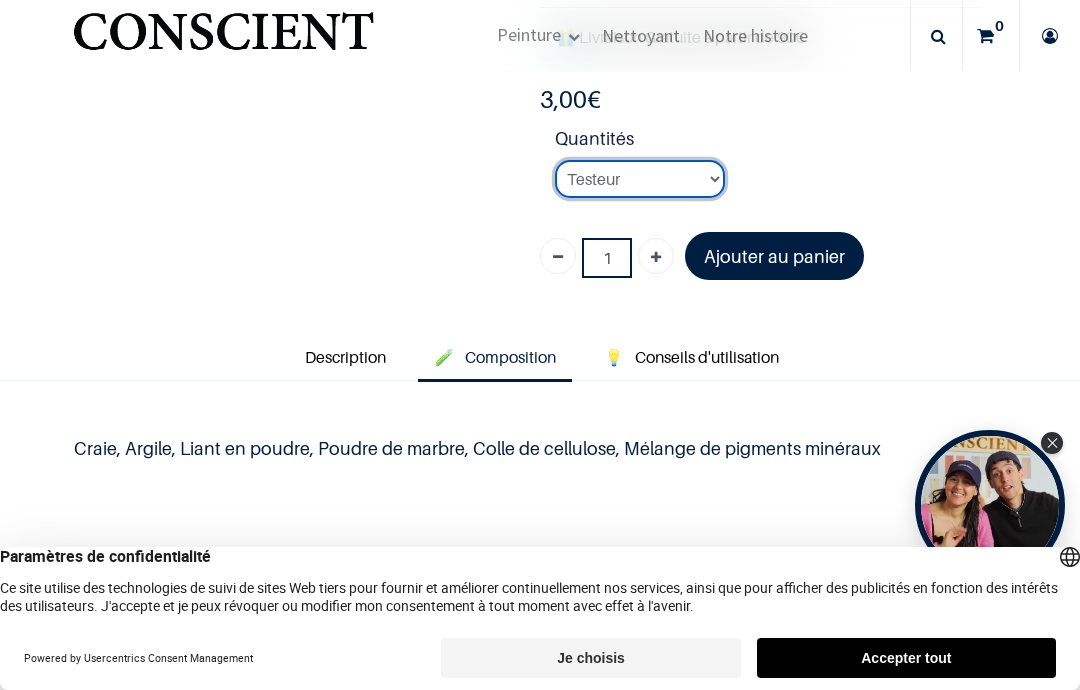 click on "2KG / 25m²
4KG / 50m²
8KG / 100m²
Testeur" at bounding box center (640, 179) 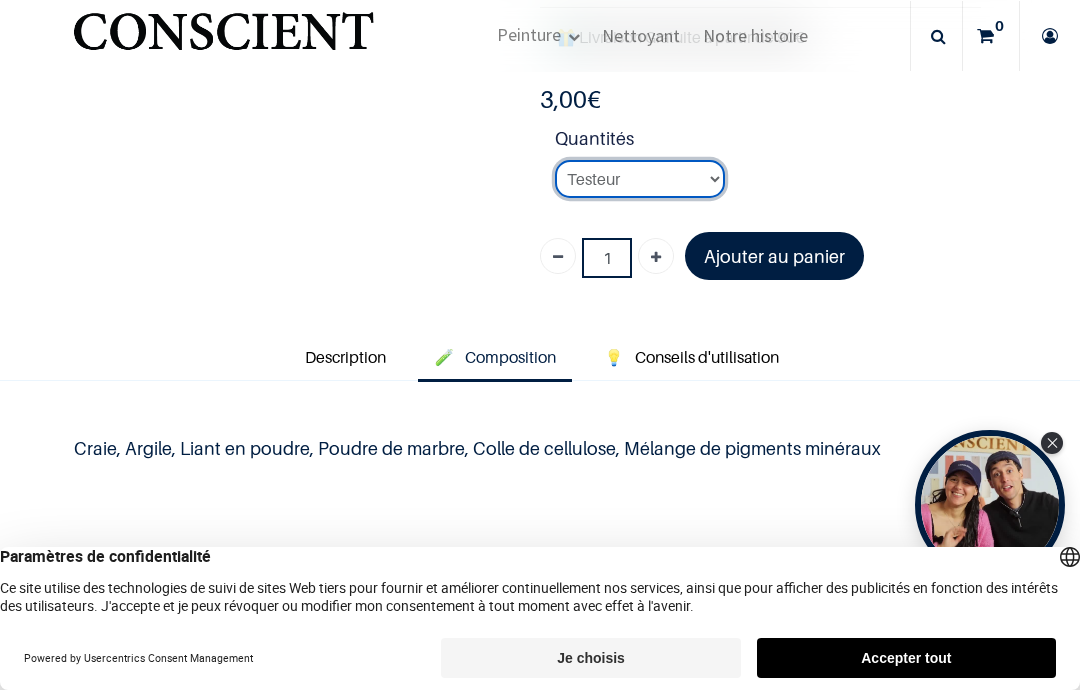 select on "3" 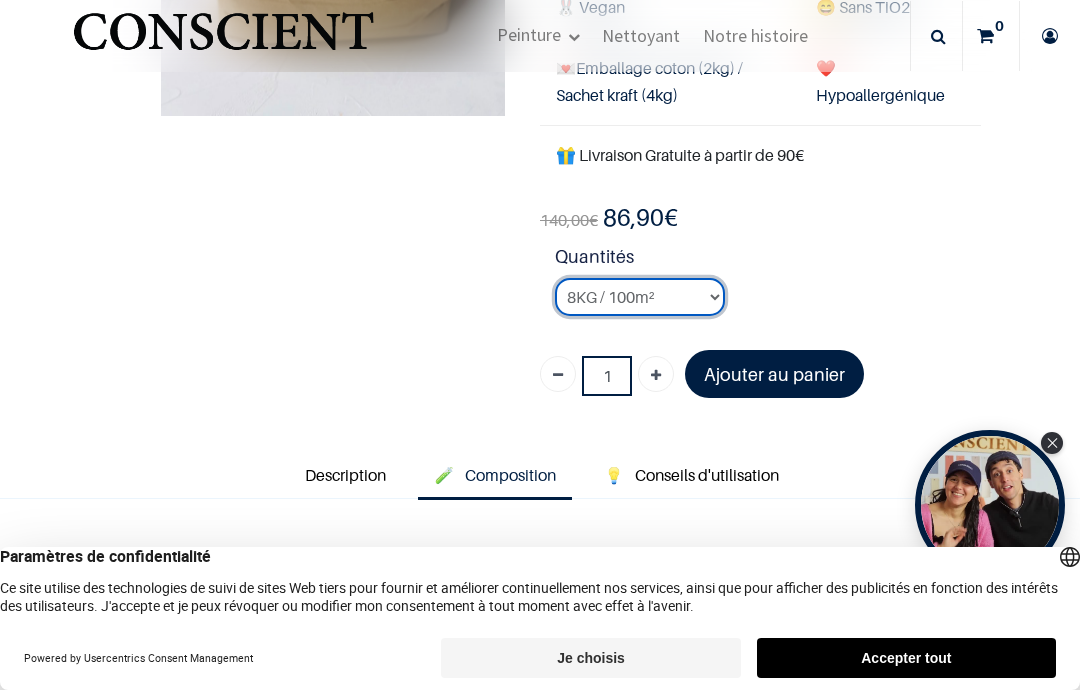 scroll, scrollTop: 310, scrollLeft: 0, axis: vertical 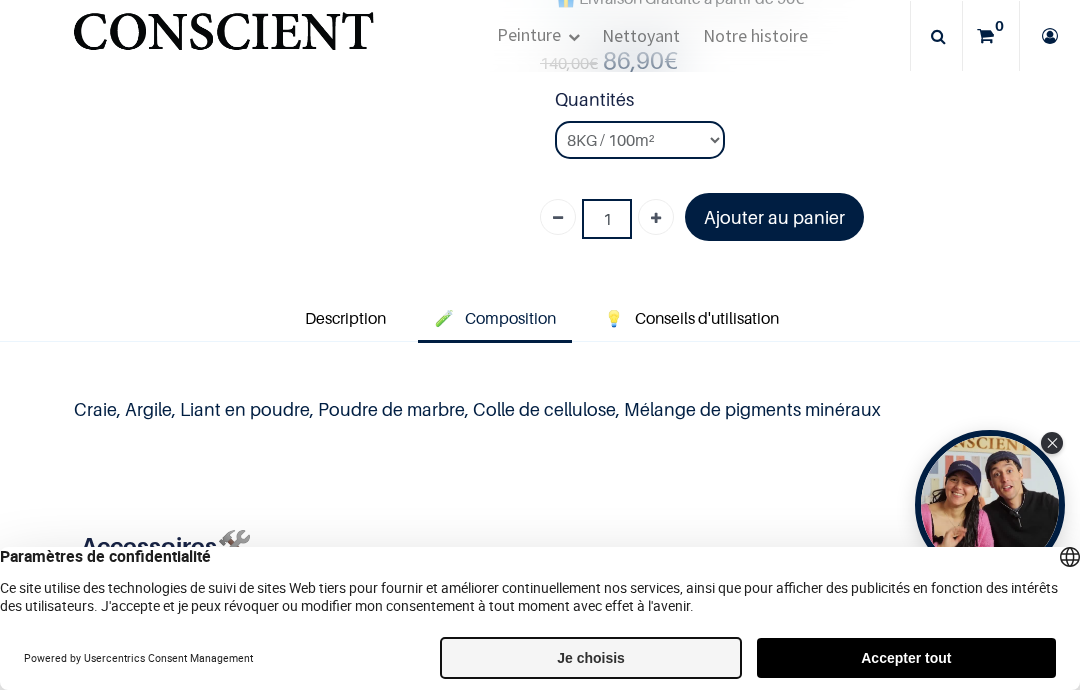 click on "Je choisis" at bounding box center (590, 658) 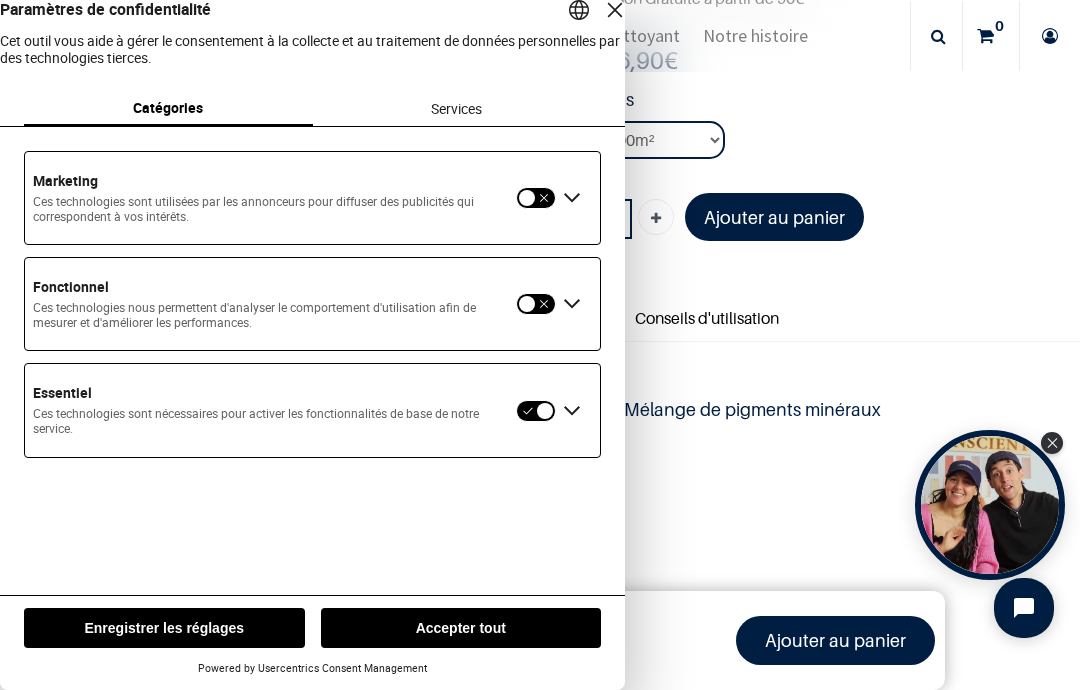 click at bounding box center [615, 10] 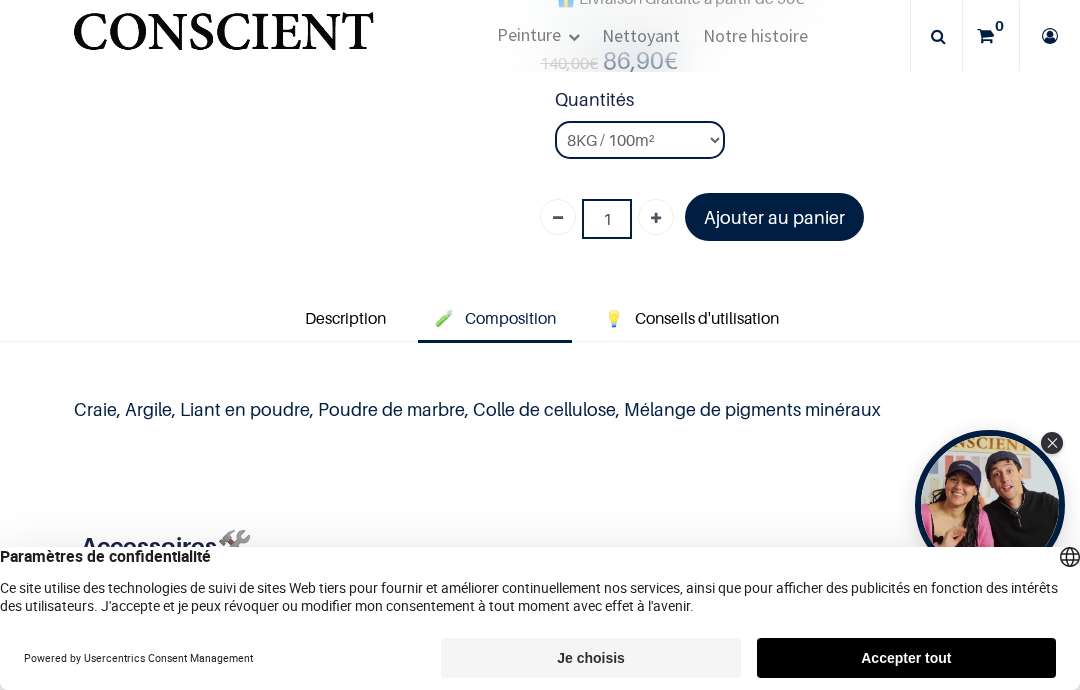 click on "Accepter tout" at bounding box center (906, 658) 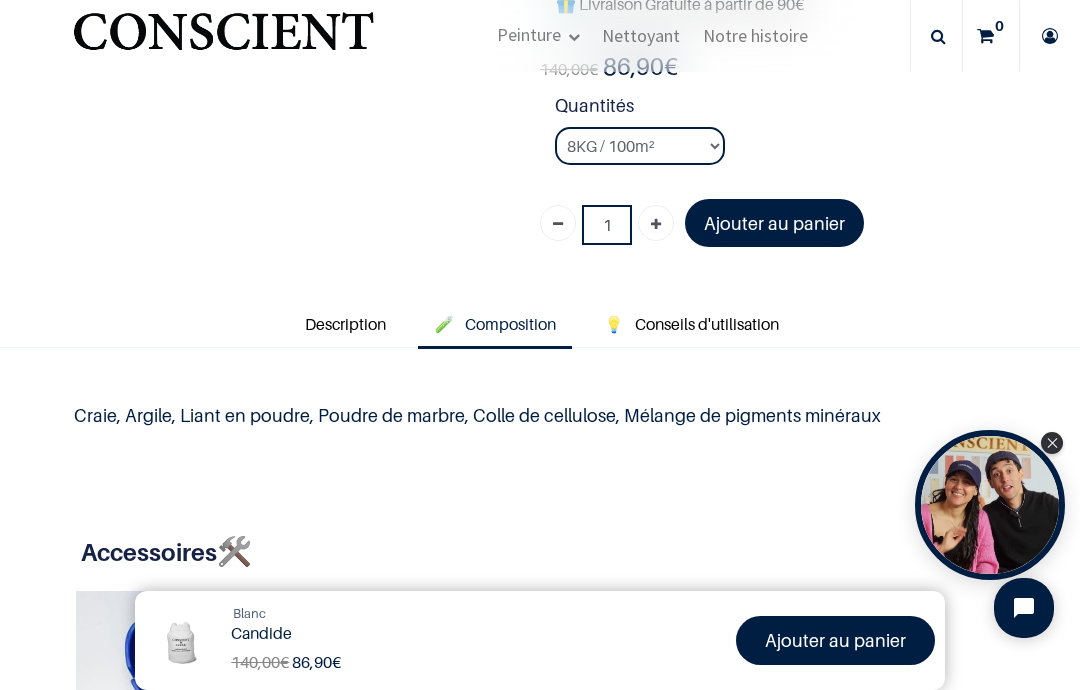 scroll, scrollTop: 477, scrollLeft: 0, axis: vertical 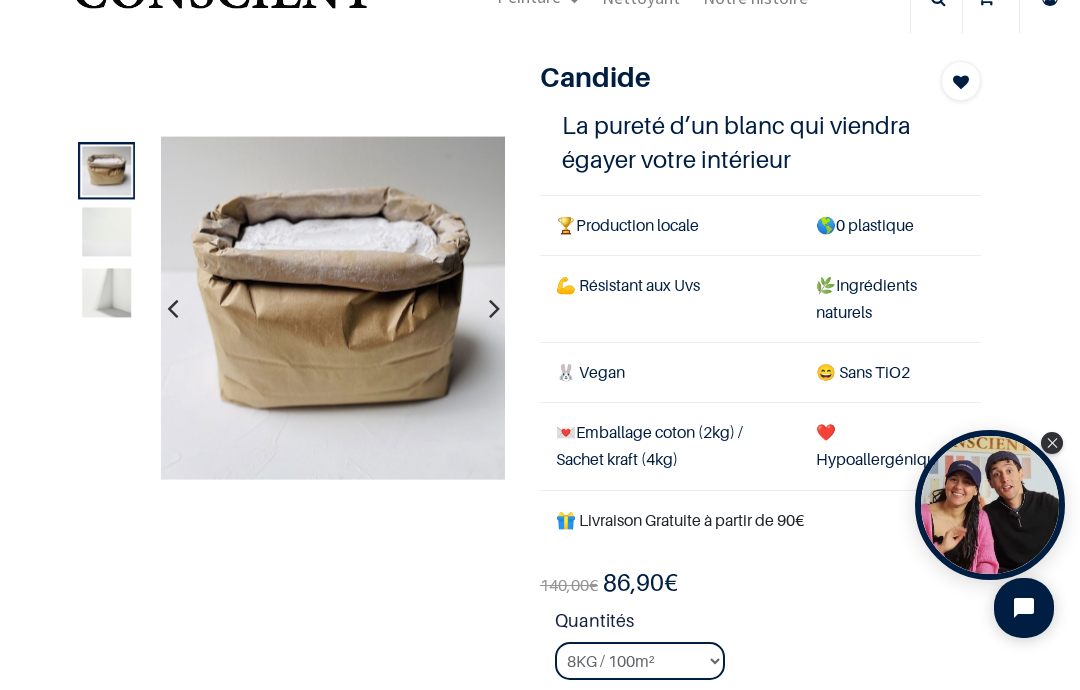 click at bounding box center (333, 308) 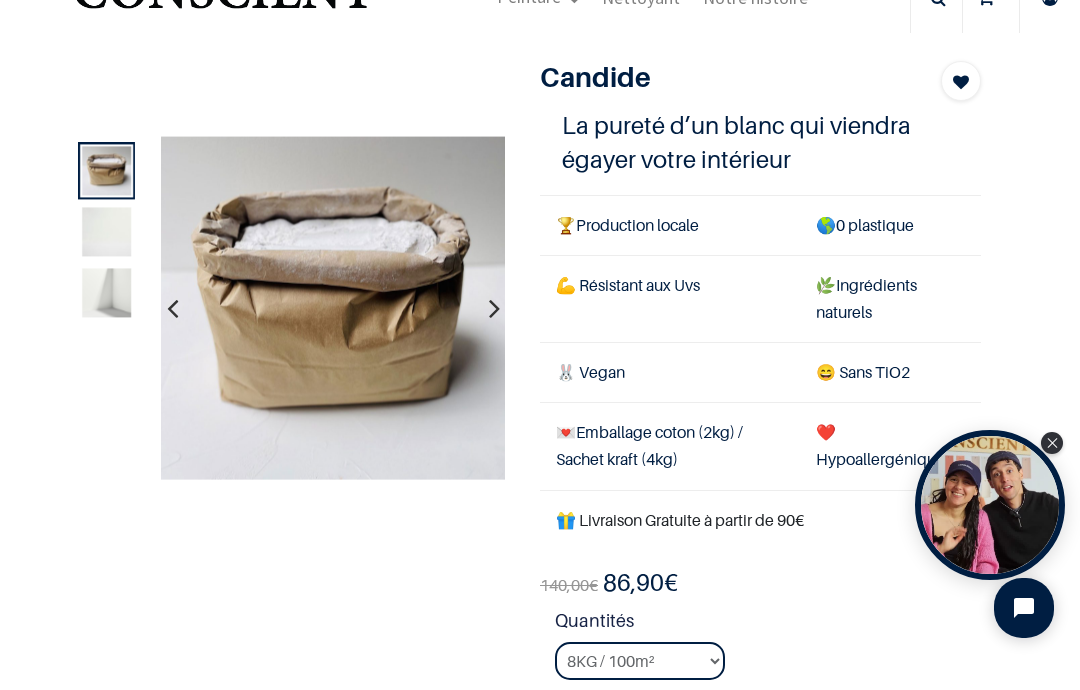 click at bounding box center (494, 308) 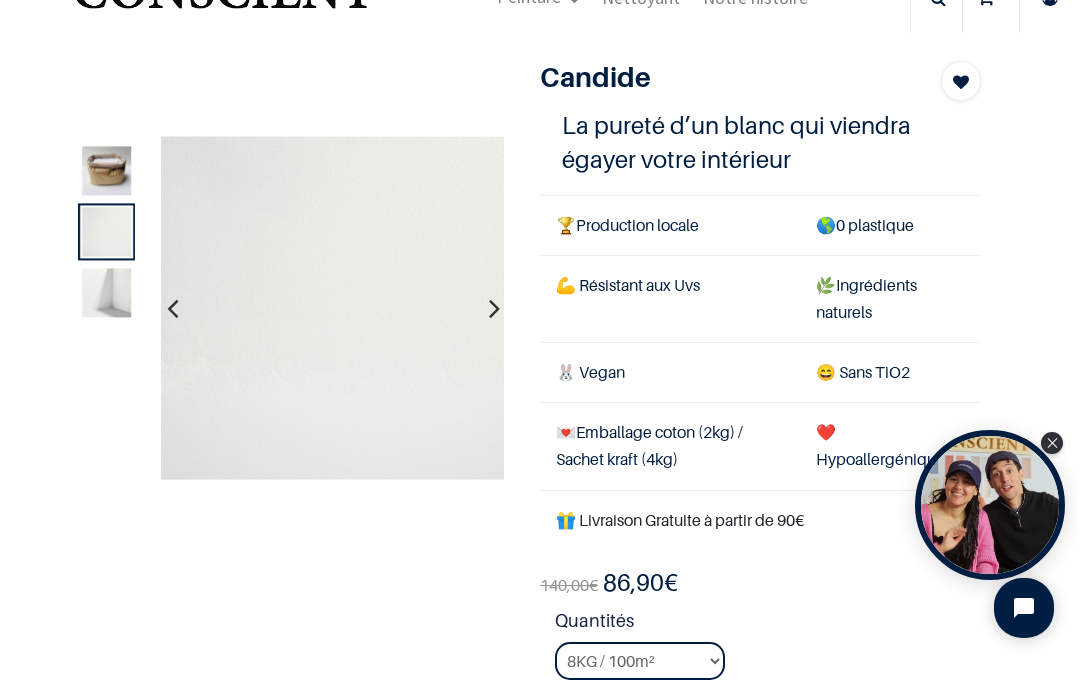 click at bounding box center (494, 308) 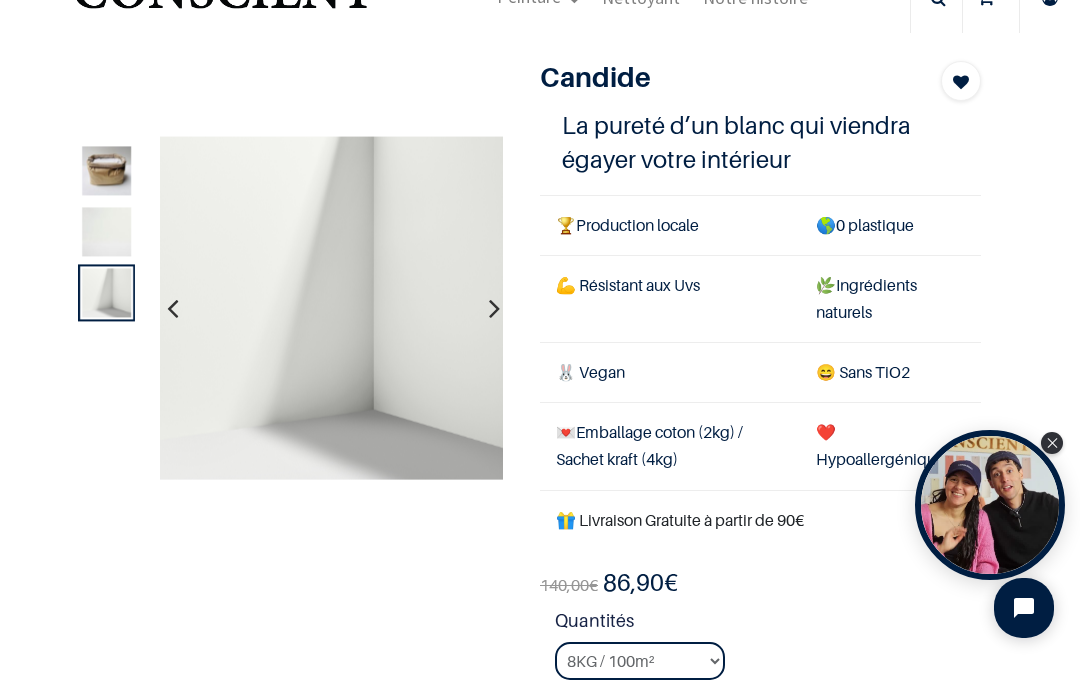click at bounding box center [494, 308] 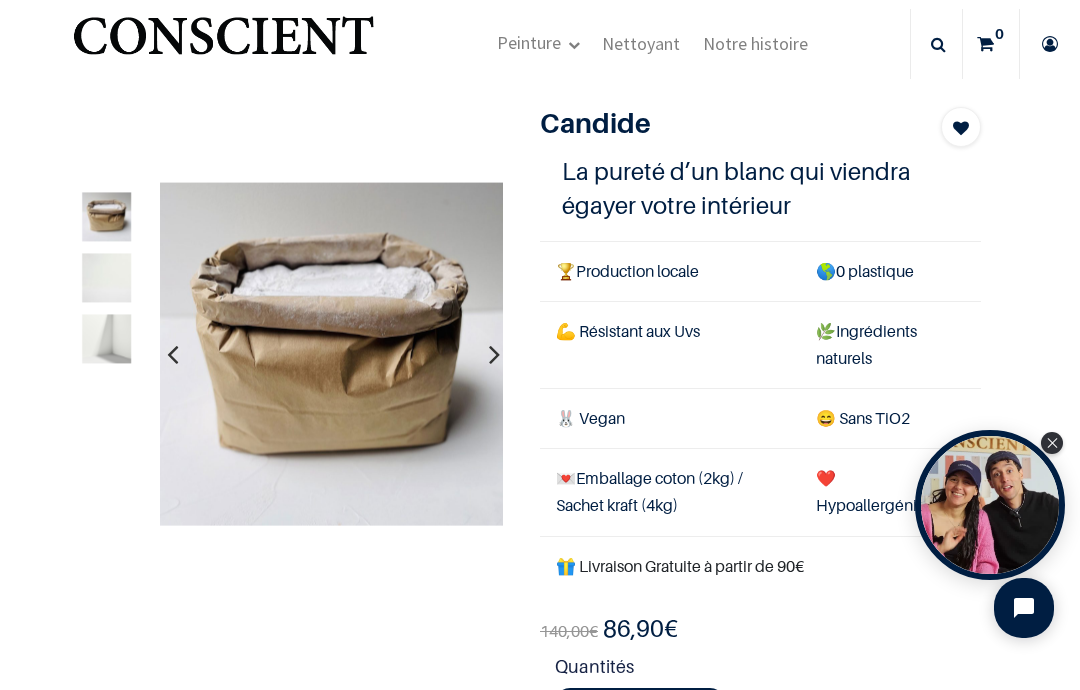 scroll, scrollTop: 32, scrollLeft: 0, axis: vertical 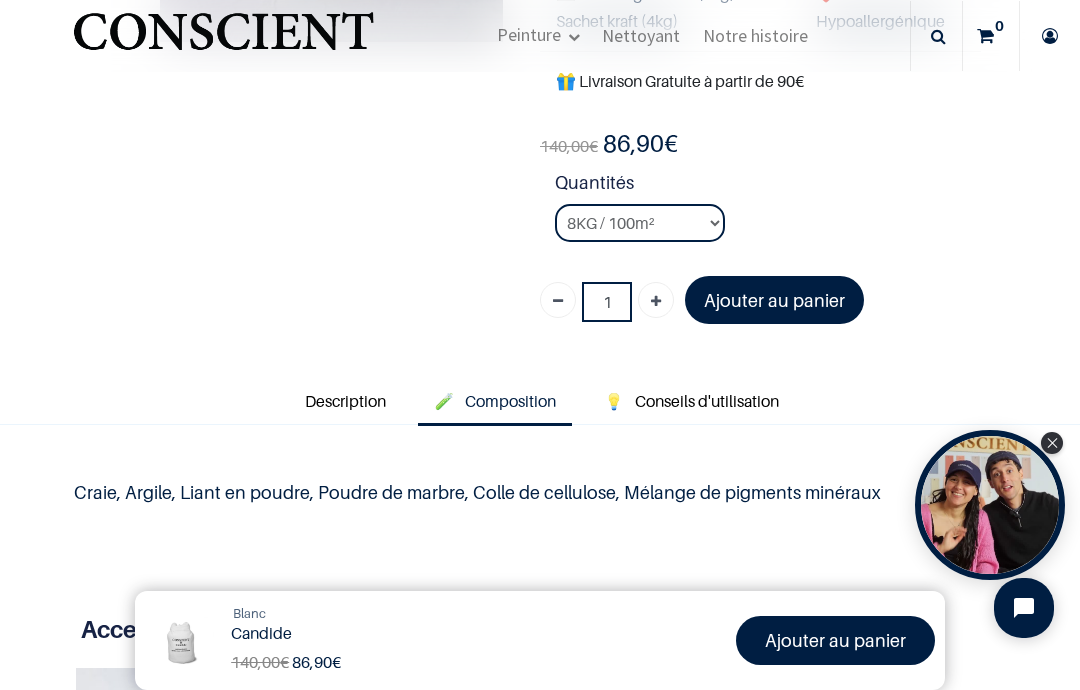 click on "Conseils d'utilisation" at bounding box center [707, 401] 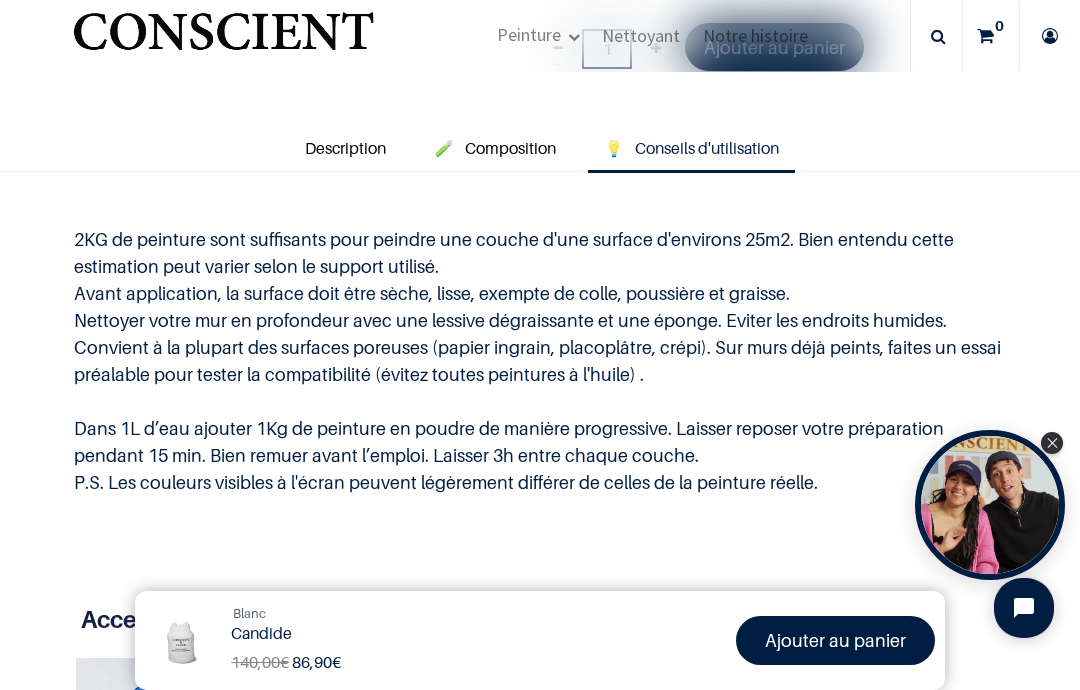 scroll, scrollTop: 655, scrollLeft: 0, axis: vertical 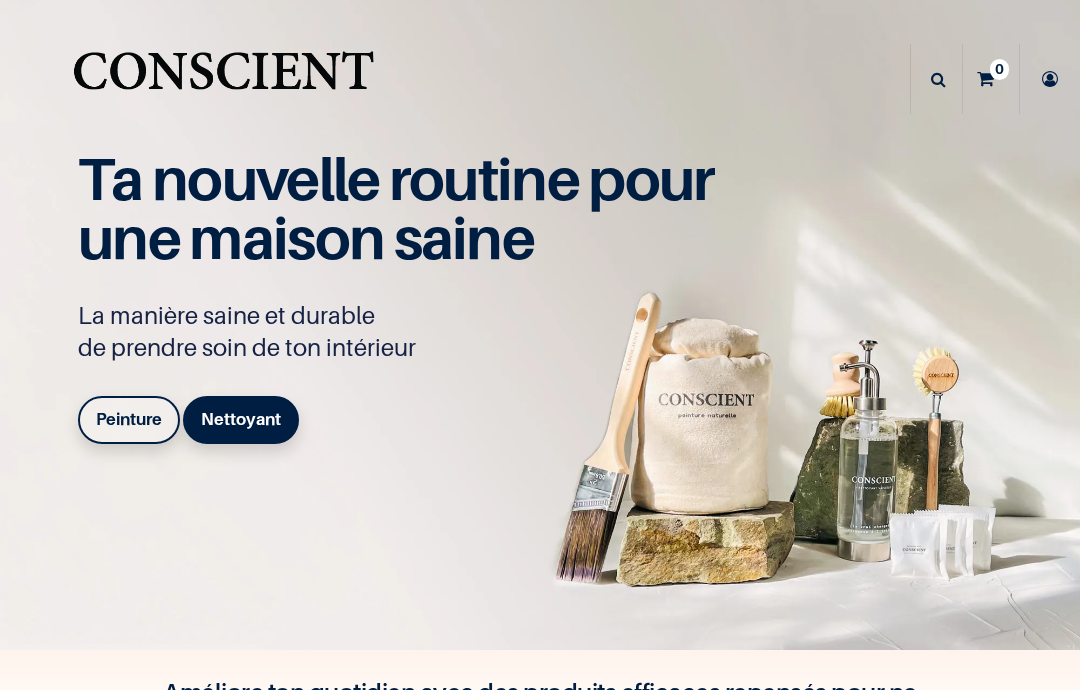 click on "Peinture" at bounding box center (129, 419) 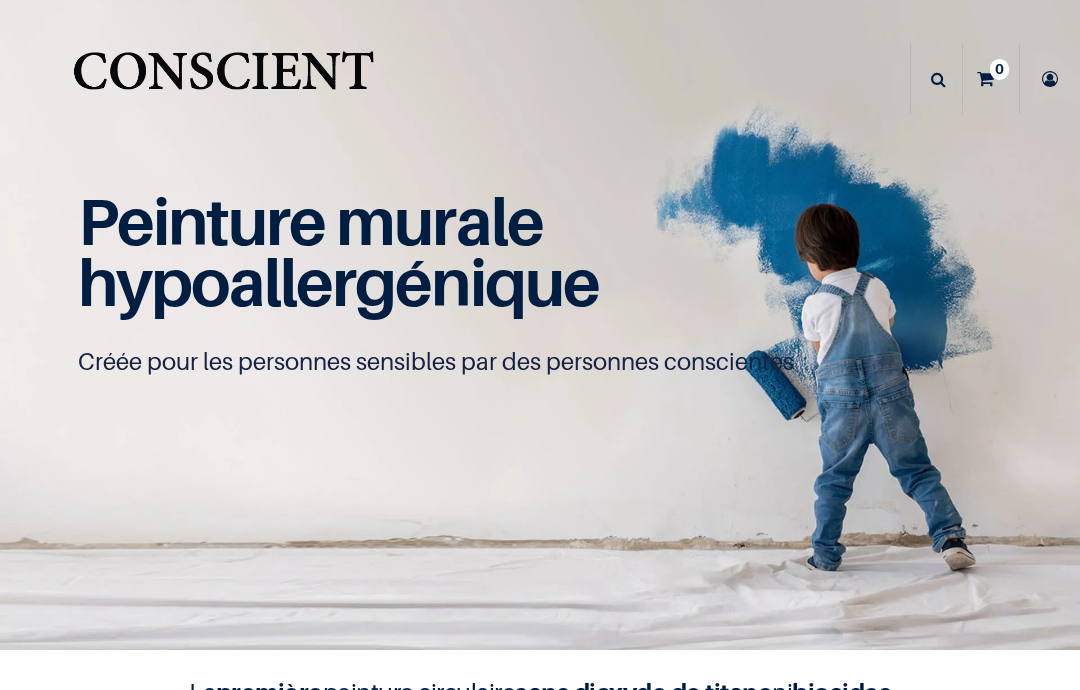 scroll, scrollTop: 0, scrollLeft: 0, axis: both 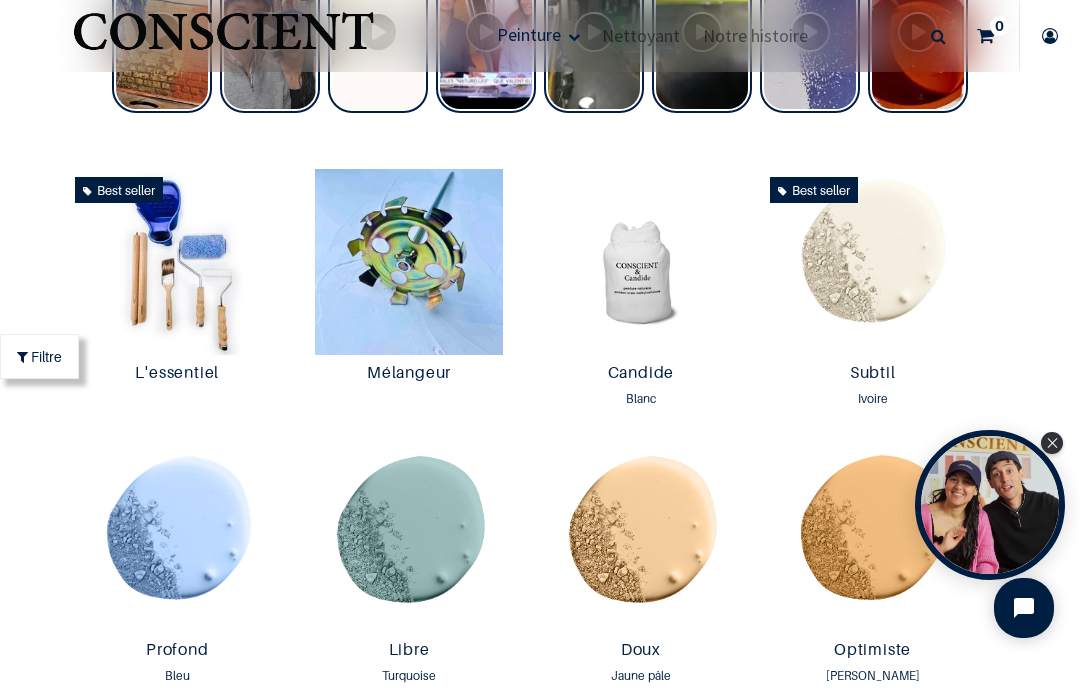 click at bounding box center (641, 262) 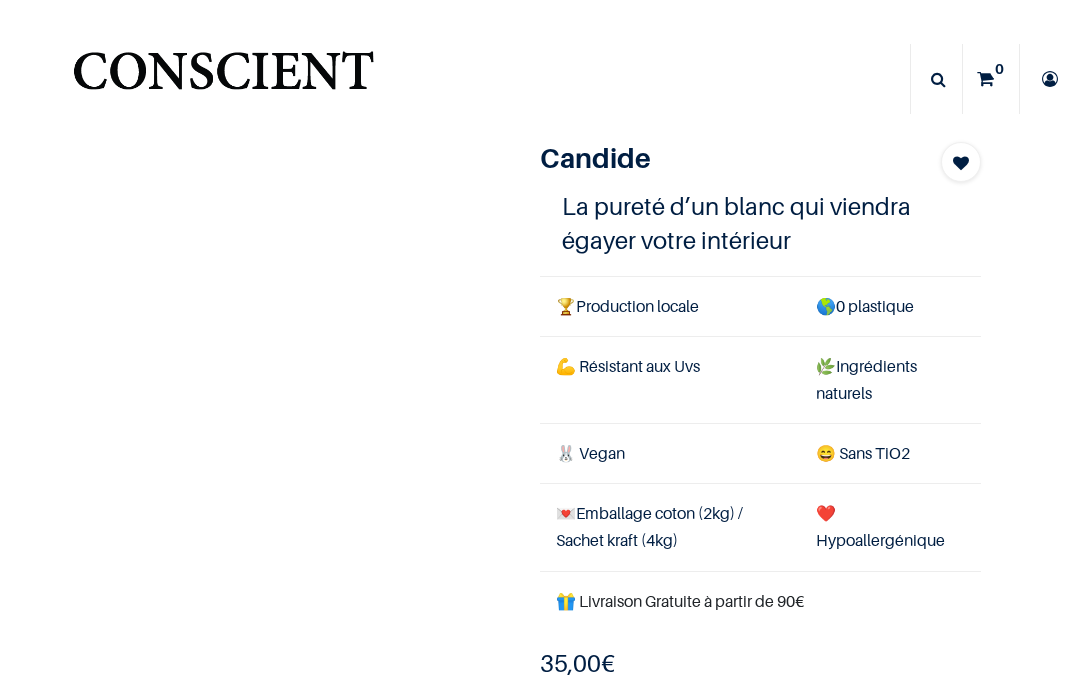 scroll, scrollTop: 0, scrollLeft: 0, axis: both 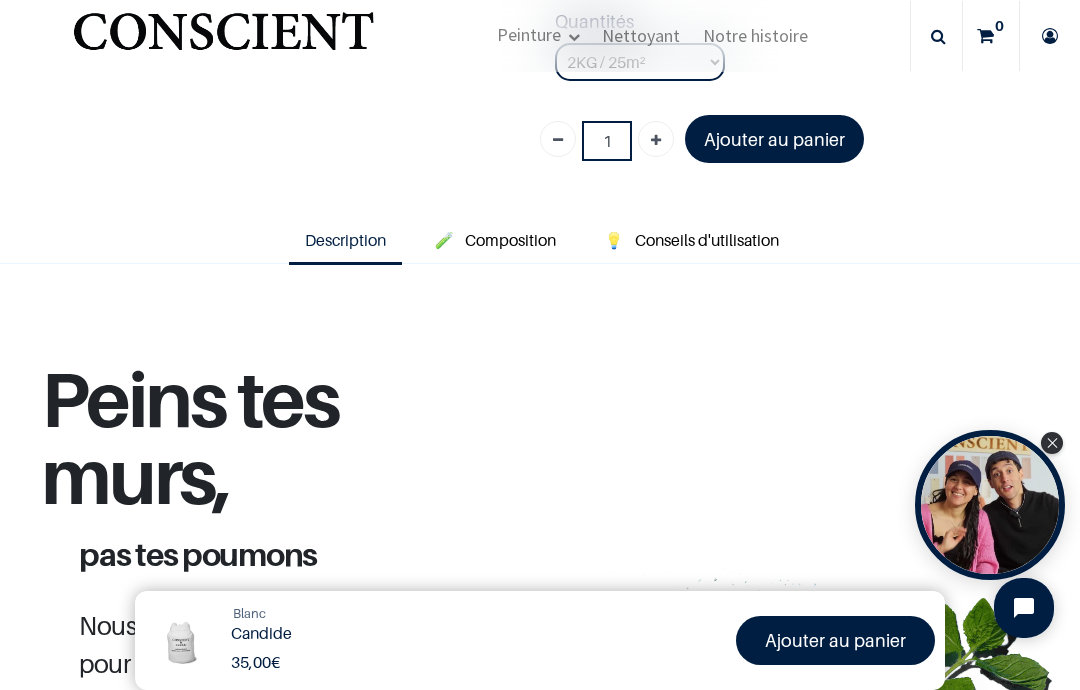 click on "Conseils d'utilisation" at bounding box center [707, 240] 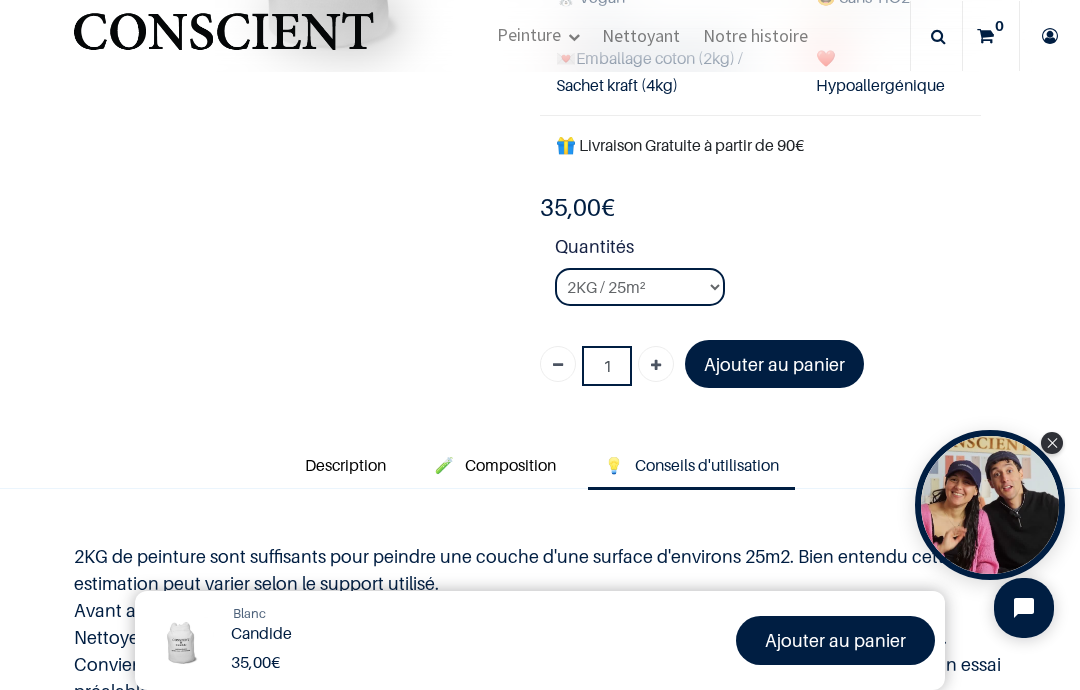 scroll, scrollTop: 328, scrollLeft: 0, axis: vertical 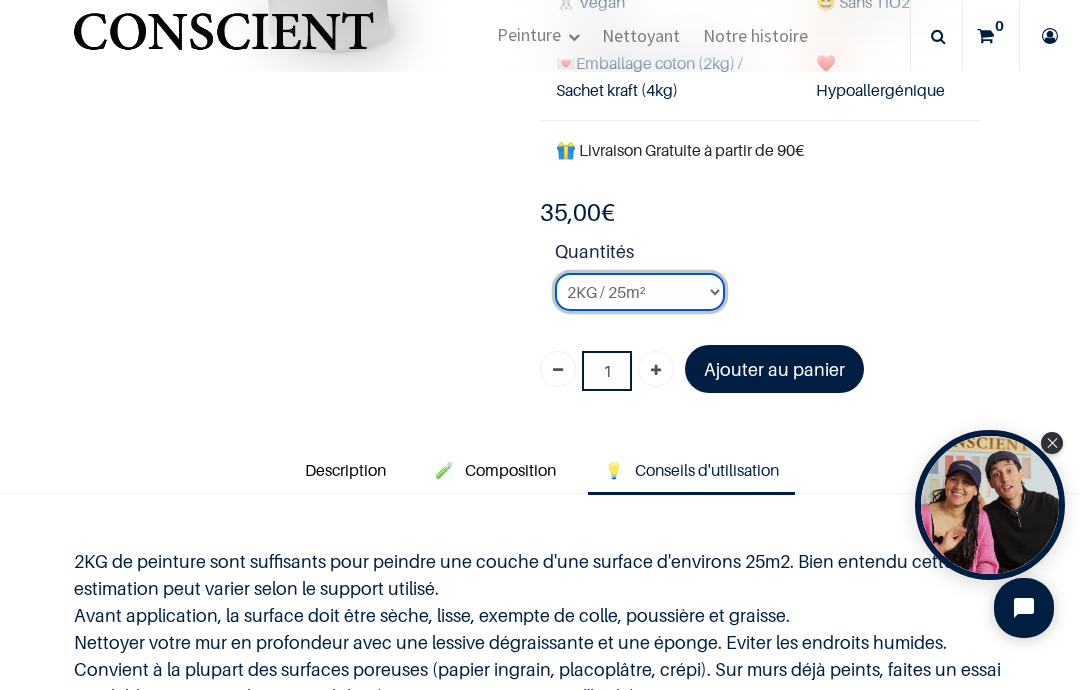 click on "2KG / 25m²
4KG / 50m²
8KG / 100m²
Testeur" at bounding box center [640, 292] 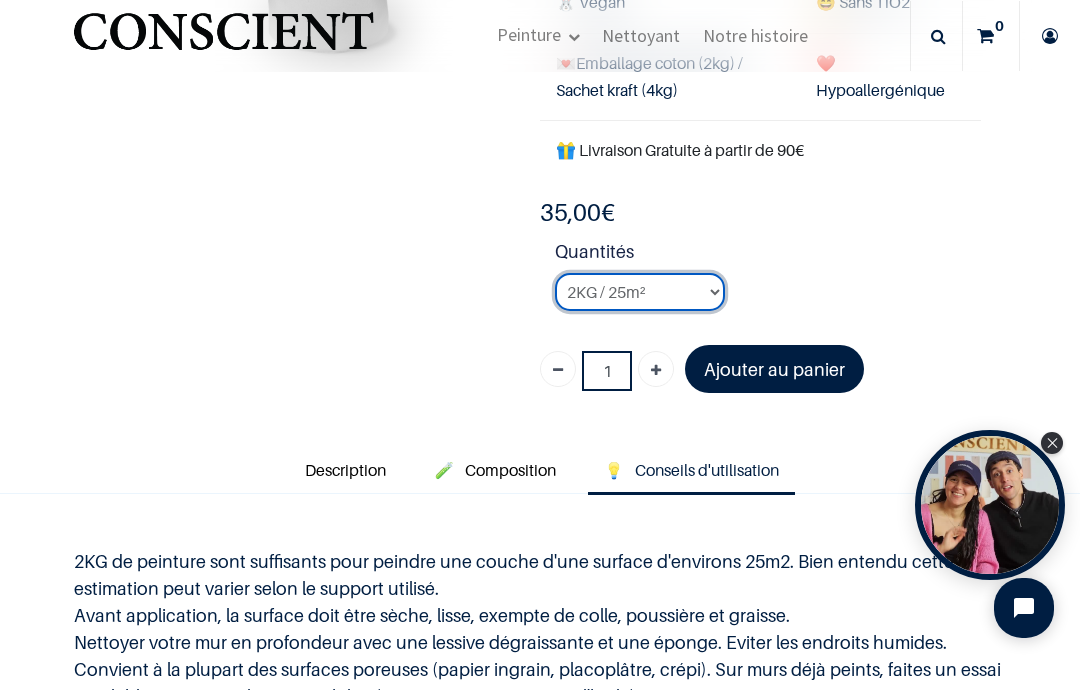 select on "3" 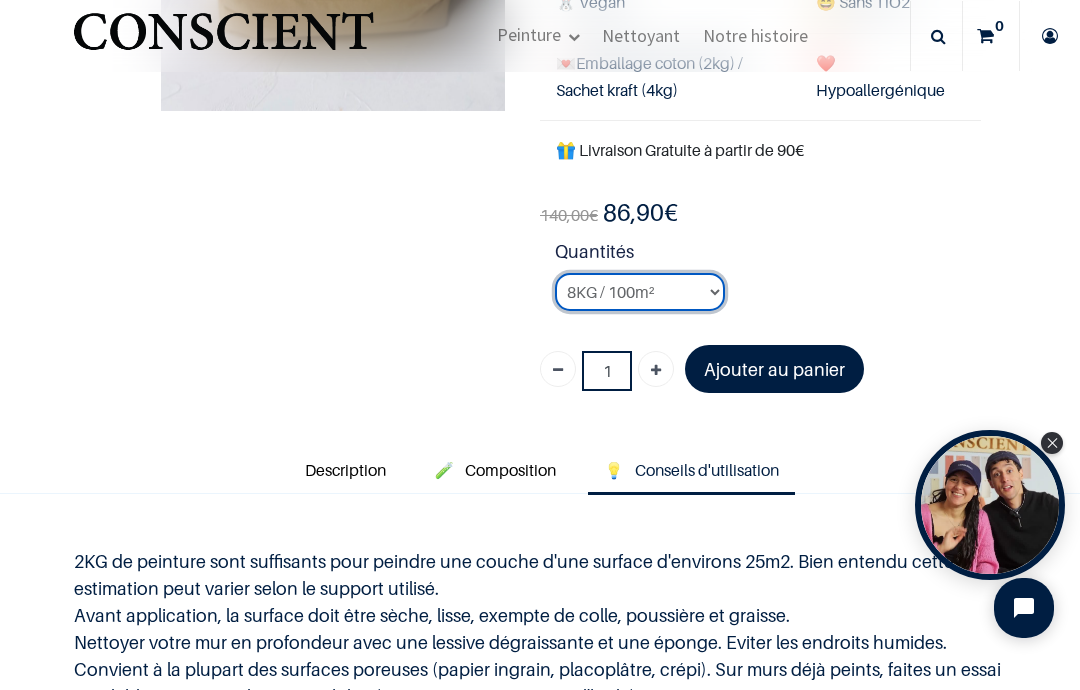 click on "2KG / 25m²
4KG / 50m²
8KG / 100m²
Testeur" at bounding box center [640, 292] 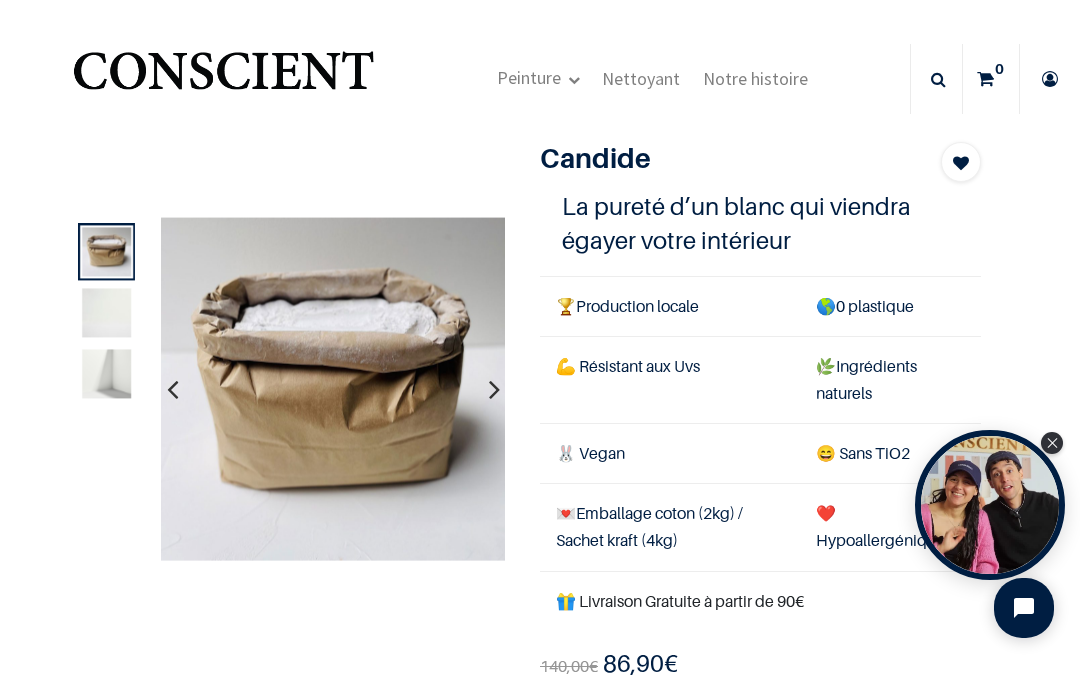 scroll, scrollTop: 0, scrollLeft: 0, axis: both 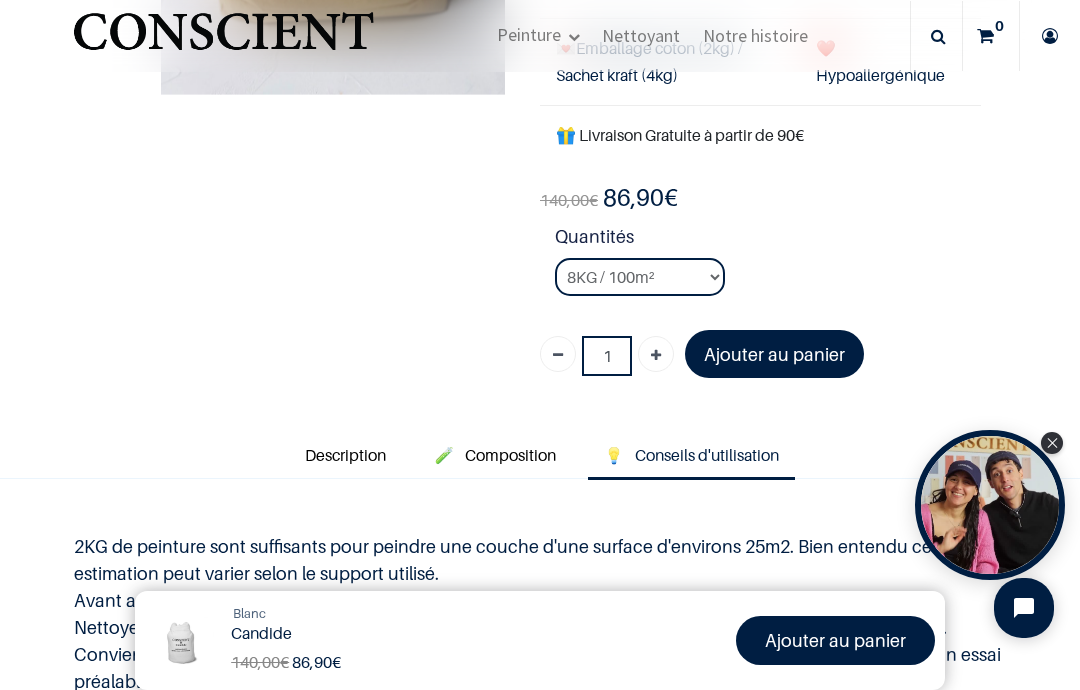 click on "Ajouter au panier" at bounding box center (774, 354) 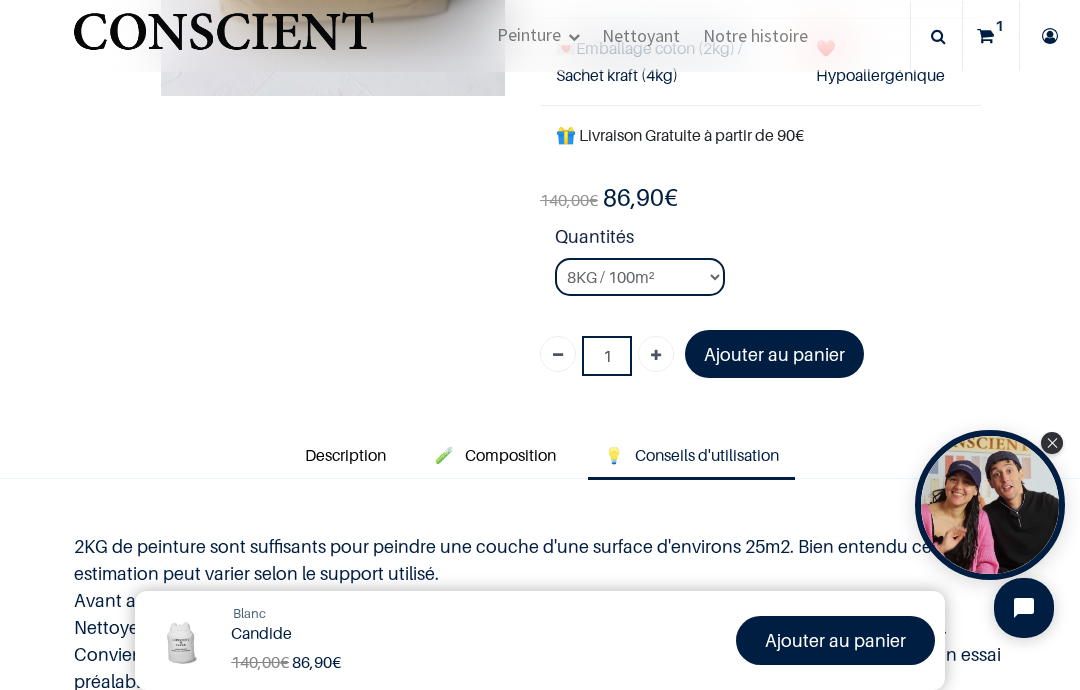 click on "Ajouter au panier" at bounding box center [774, 354] 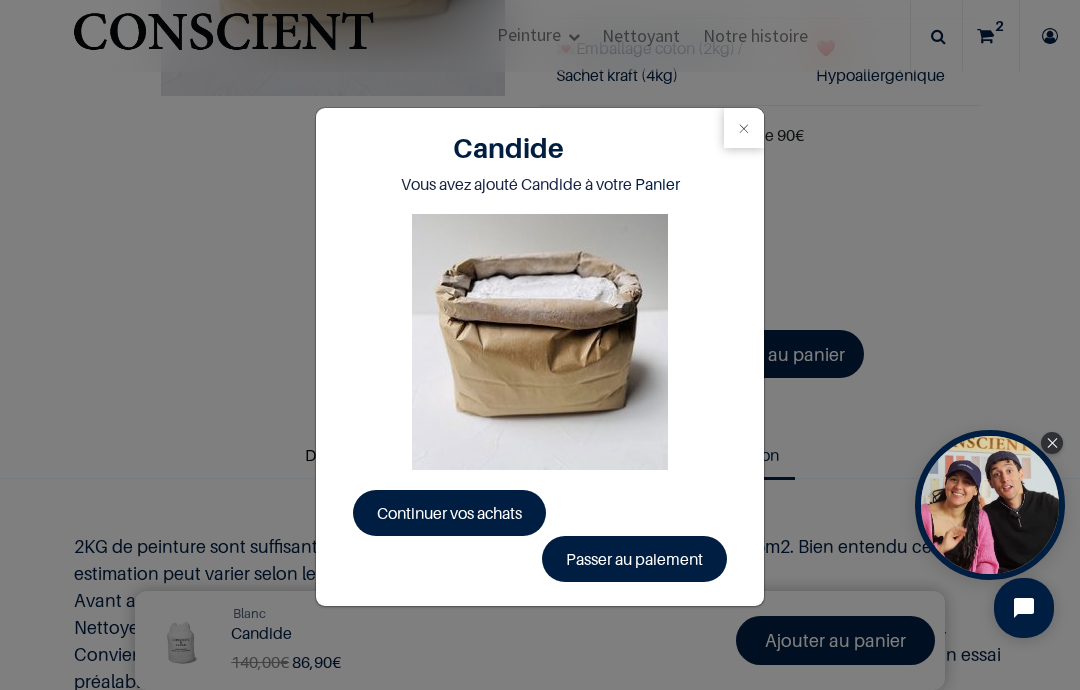 click on "Passer au paiement" at bounding box center [634, 559] 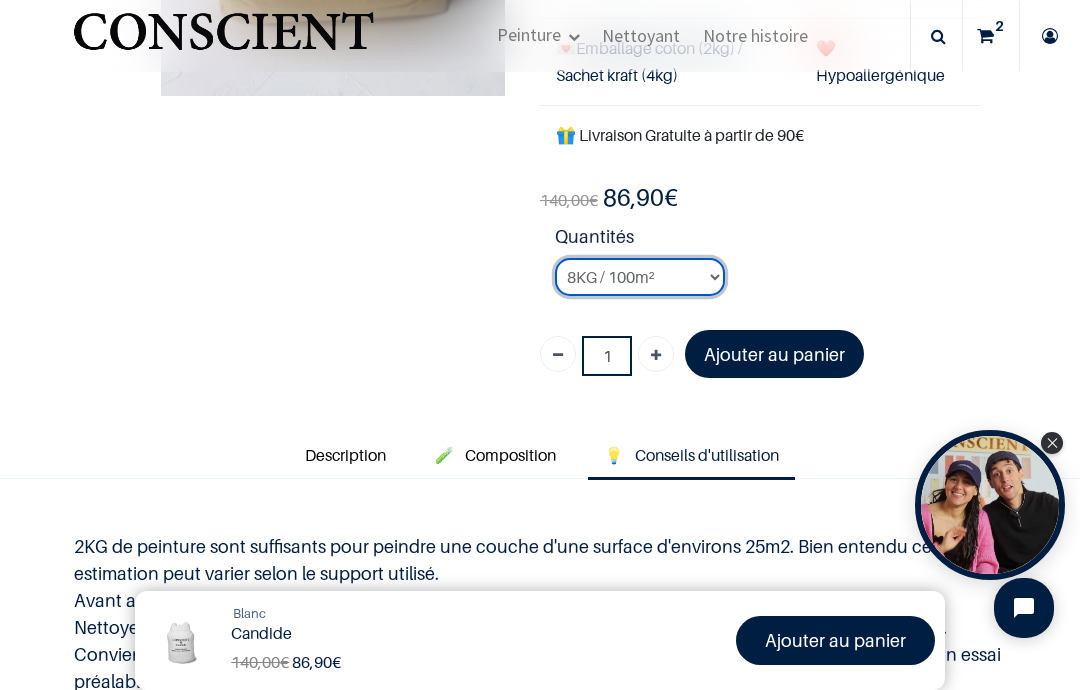 click on "2KG / 25m²
4KG / 50m²
8KG / 100m²
Testeur" at bounding box center [640, 277] 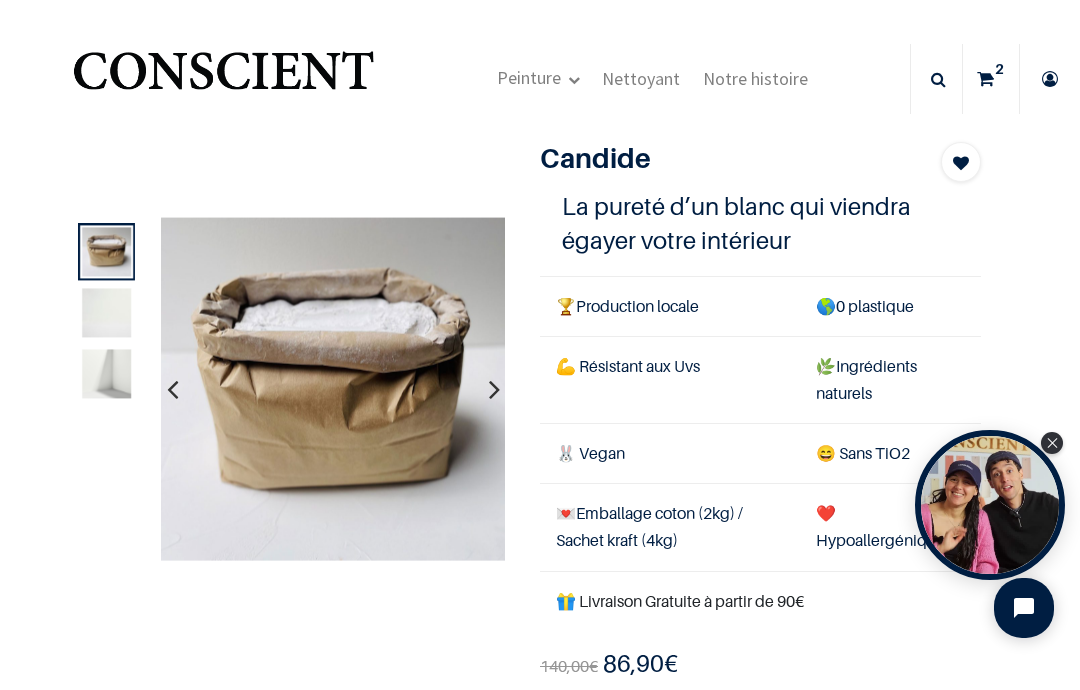 scroll, scrollTop: 0, scrollLeft: 0, axis: both 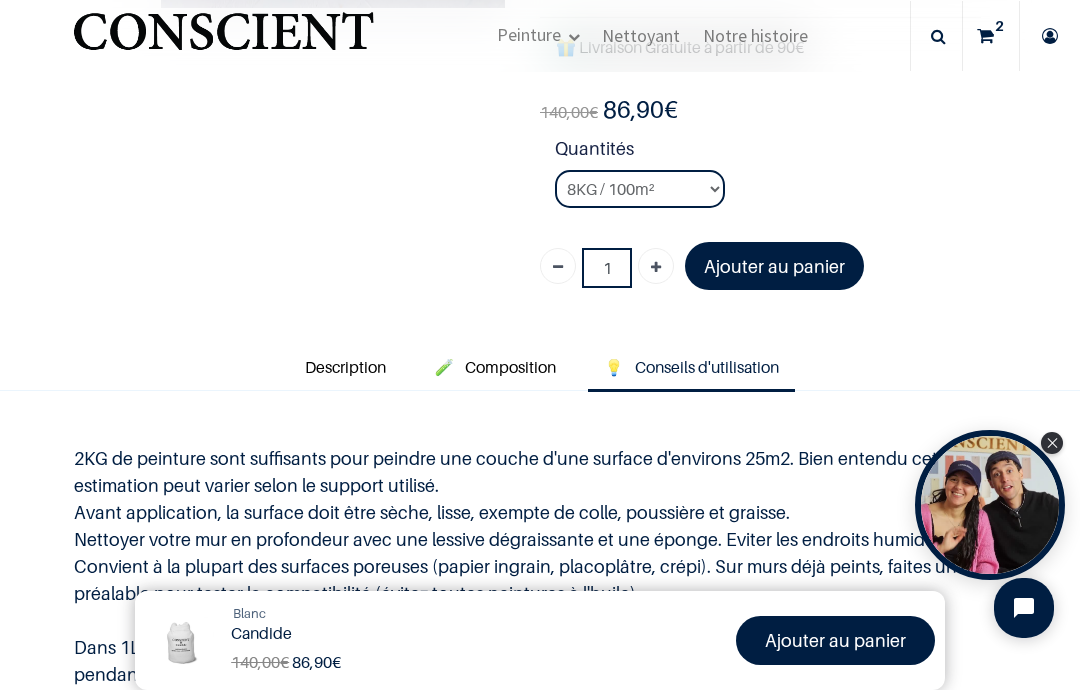 click on "Conseils d'utilisation" at bounding box center [707, 367] 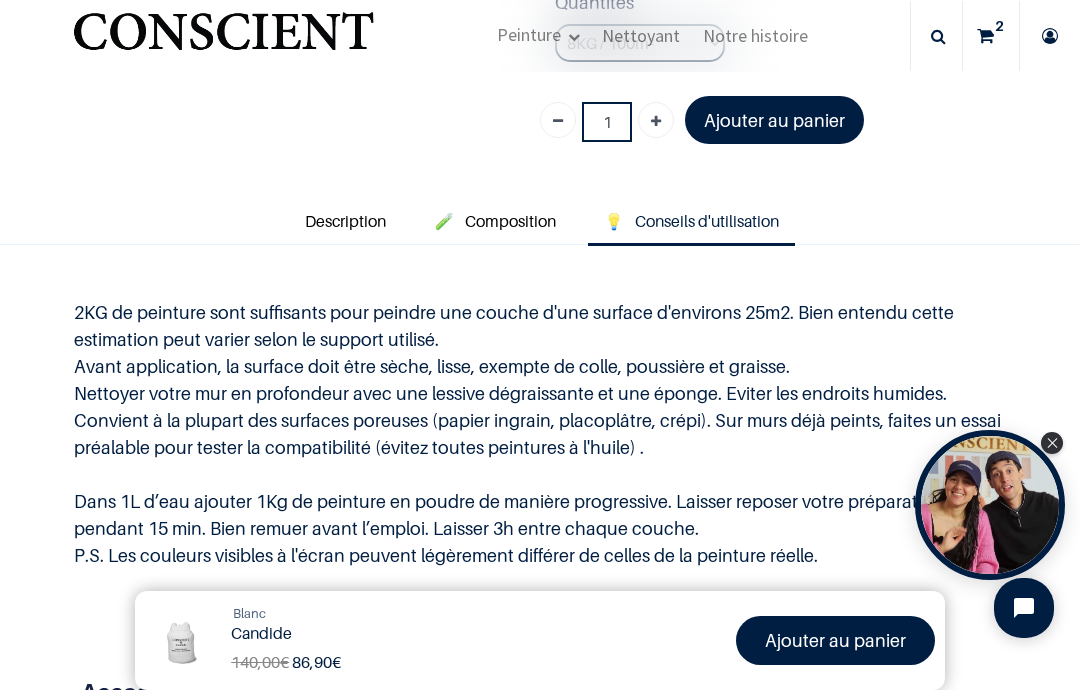 scroll, scrollTop: 585, scrollLeft: 0, axis: vertical 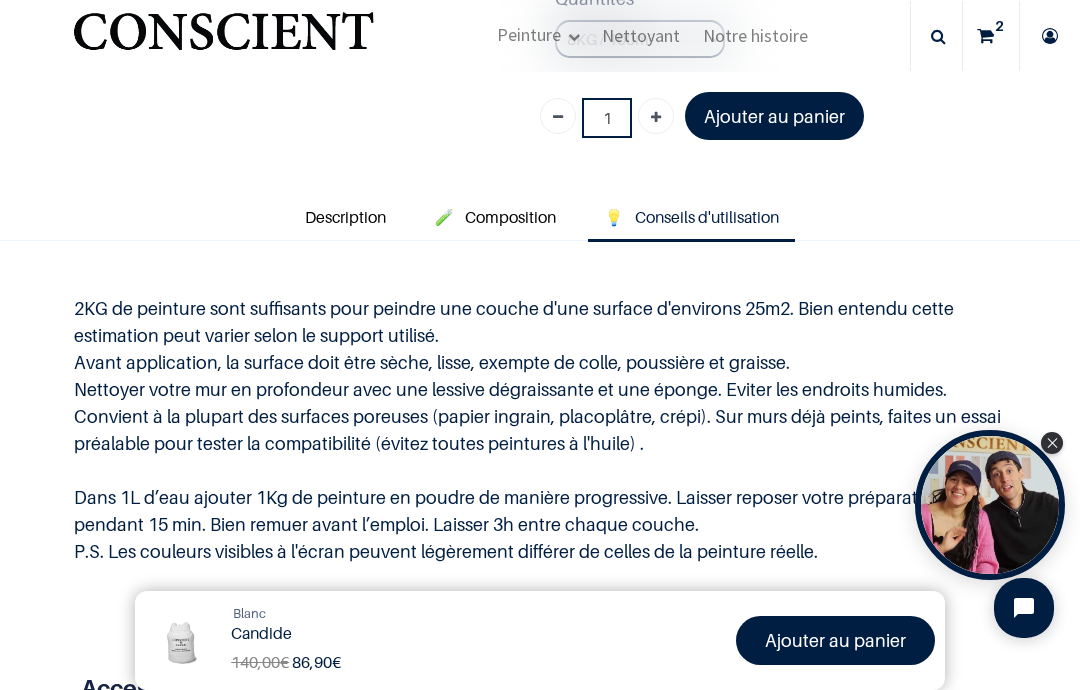click on "Nettoyant" at bounding box center [641, 35] 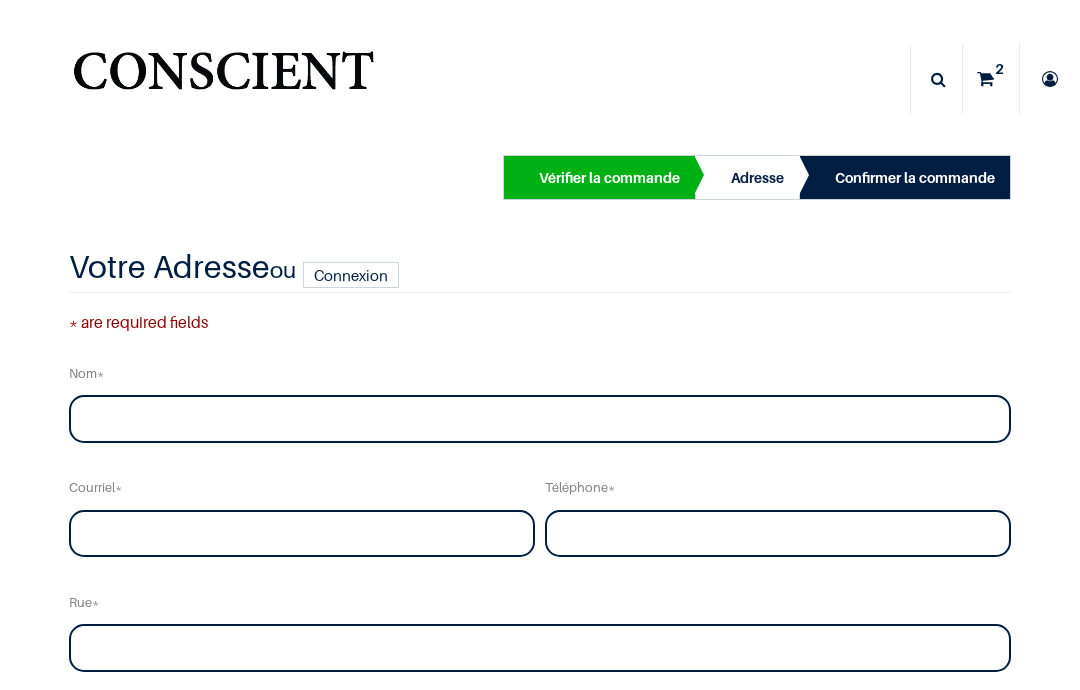 scroll, scrollTop: 0, scrollLeft: 0, axis: both 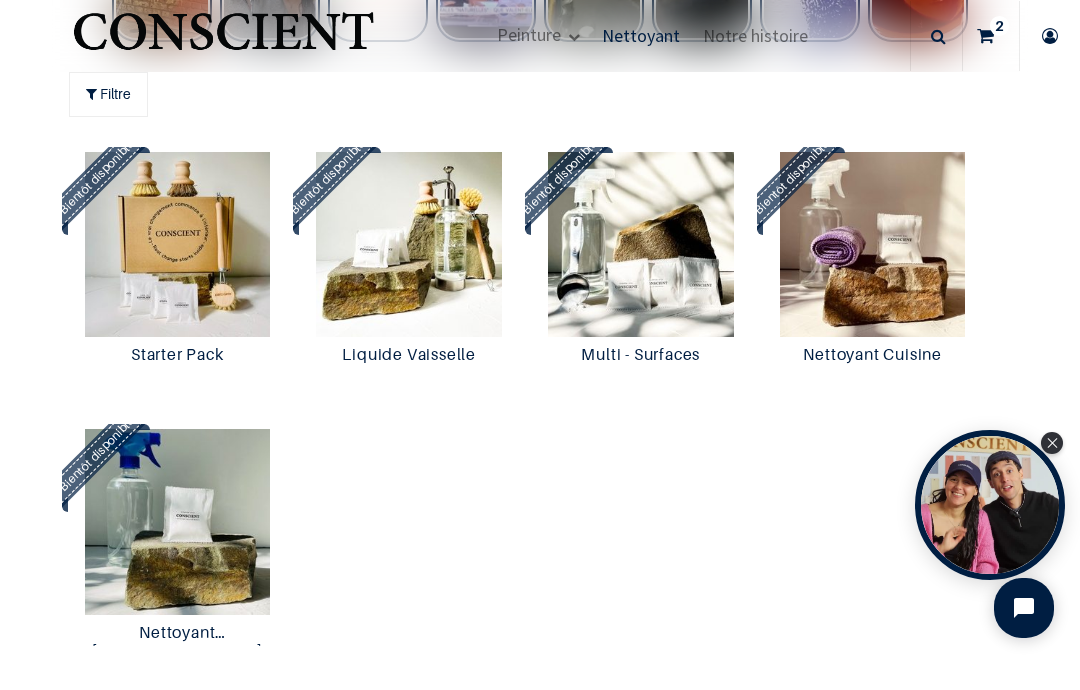 click at bounding box center (873, 245) 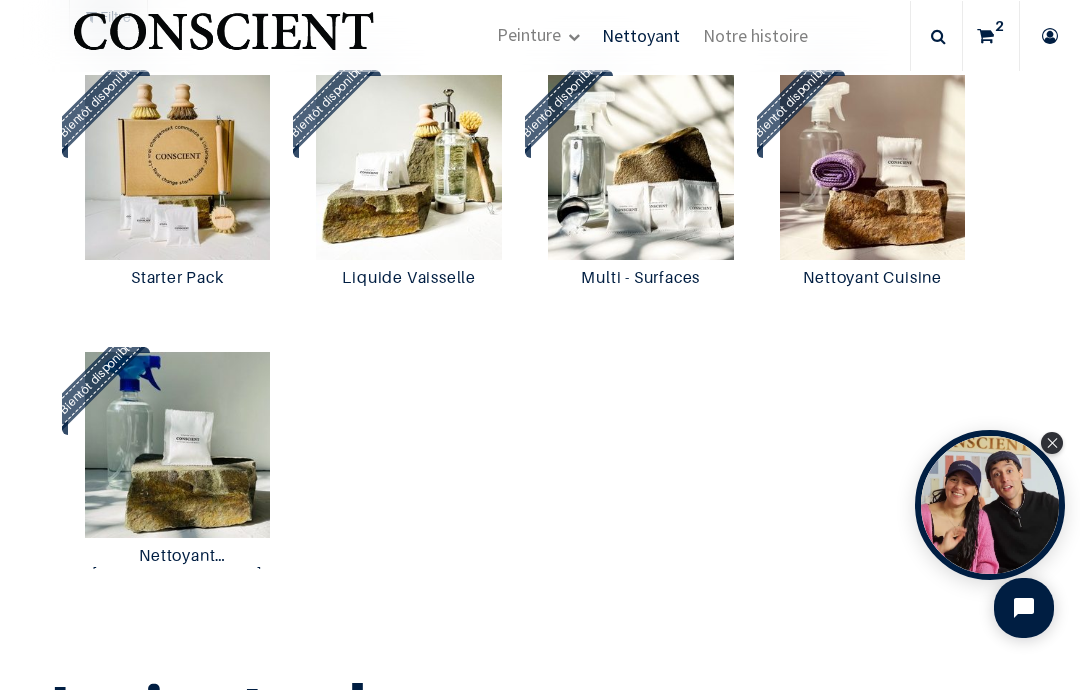 scroll, scrollTop: 1704, scrollLeft: 0, axis: vertical 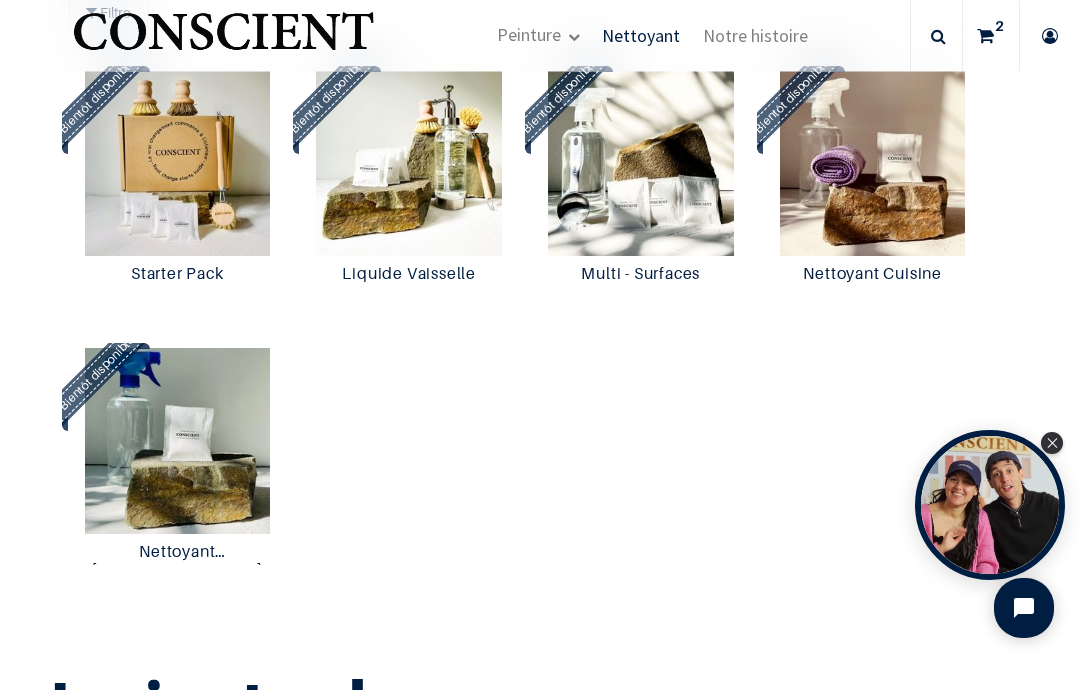 click at bounding box center (873, 164) 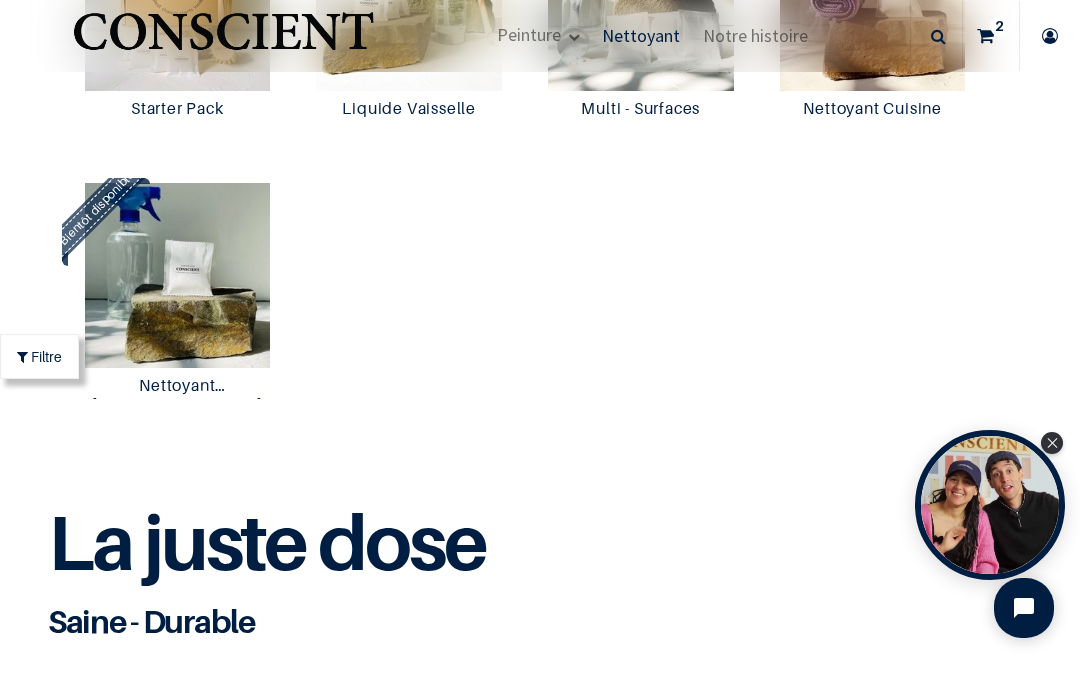 scroll, scrollTop: 1821, scrollLeft: 0, axis: vertical 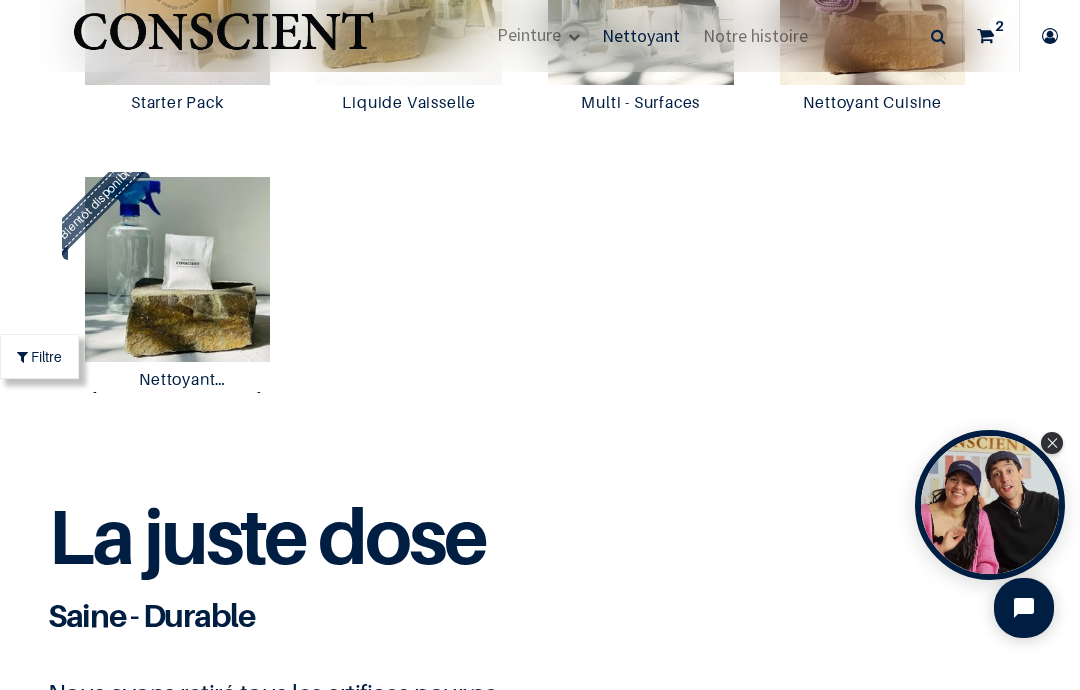 click at bounding box center [178, 270] 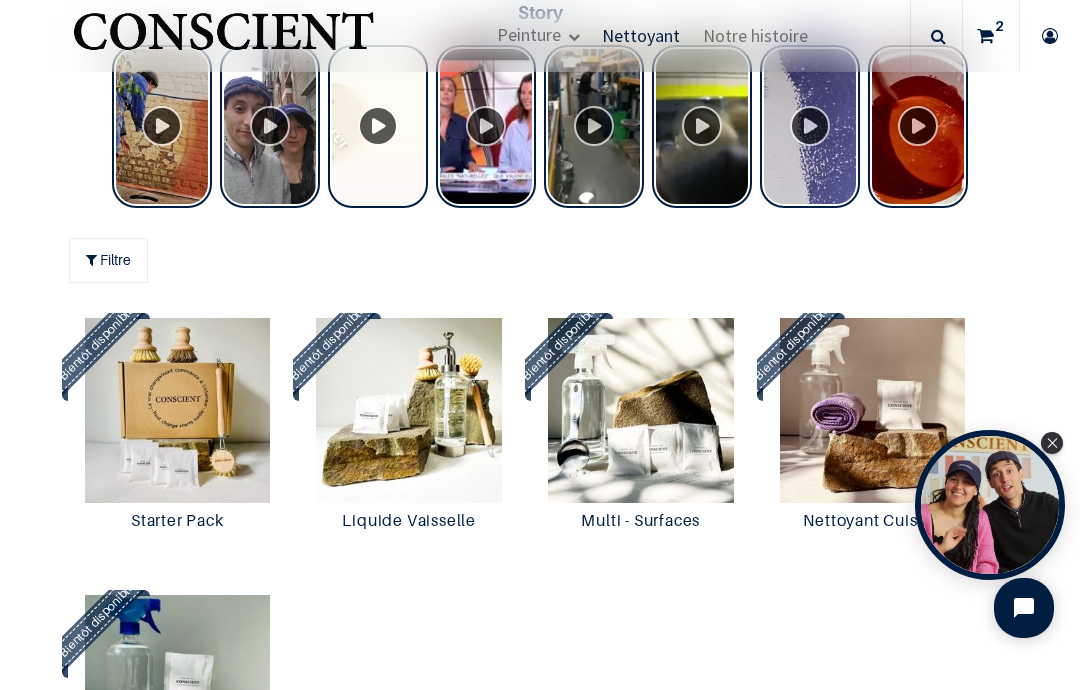 scroll, scrollTop: 1444, scrollLeft: 0, axis: vertical 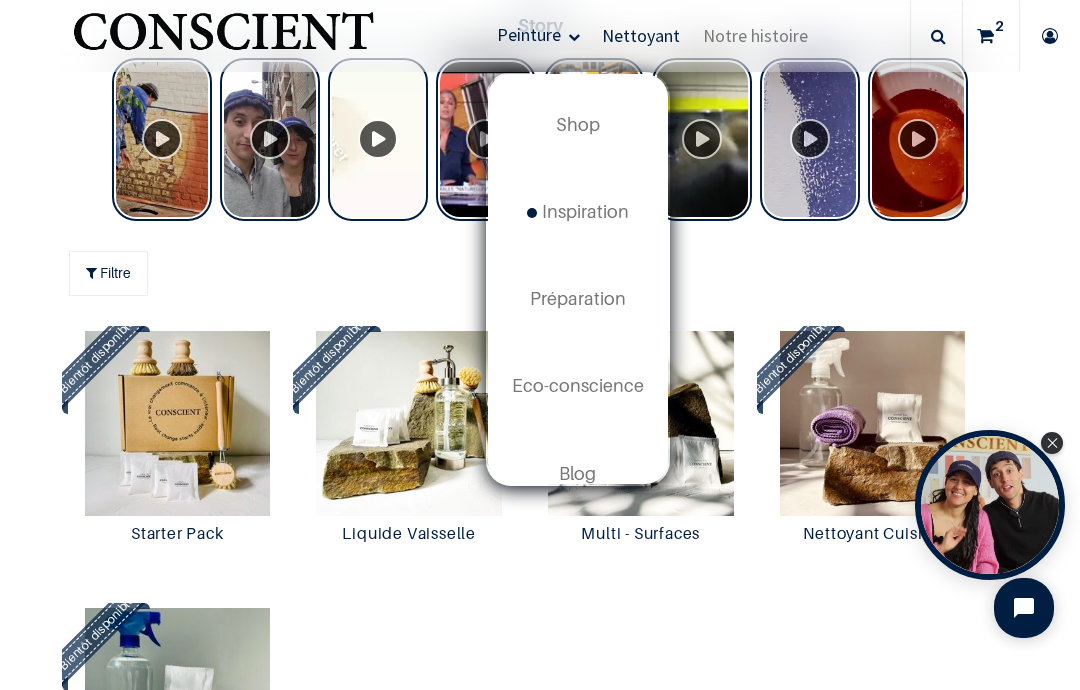 click on "Shop" at bounding box center [578, 125] 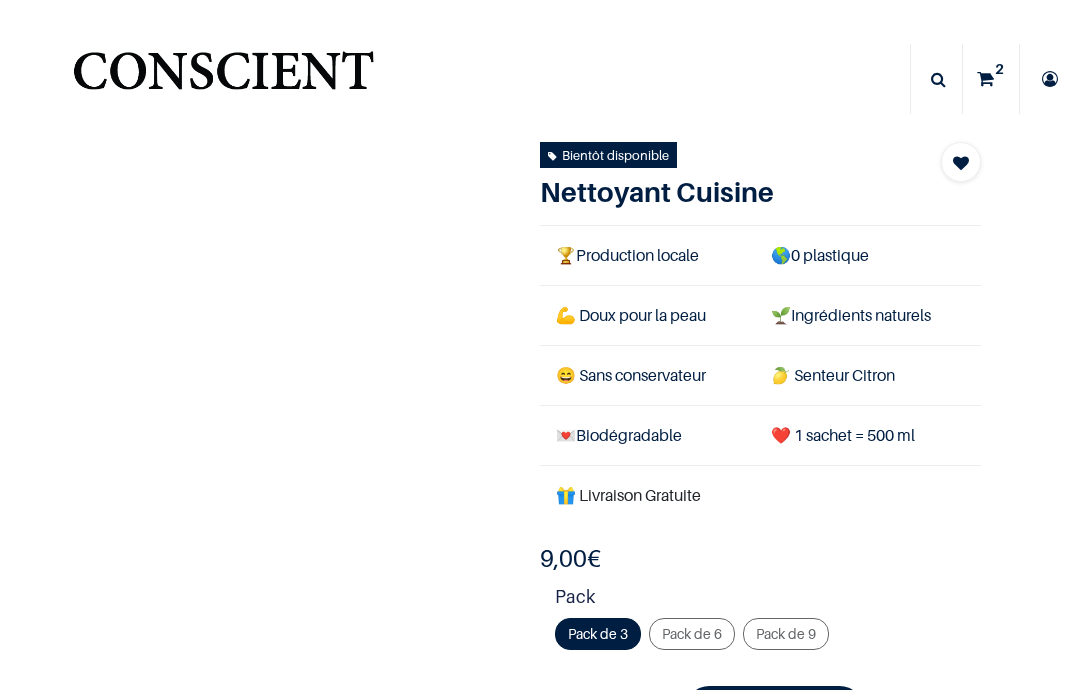 scroll, scrollTop: 0, scrollLeft: 0, axis: both 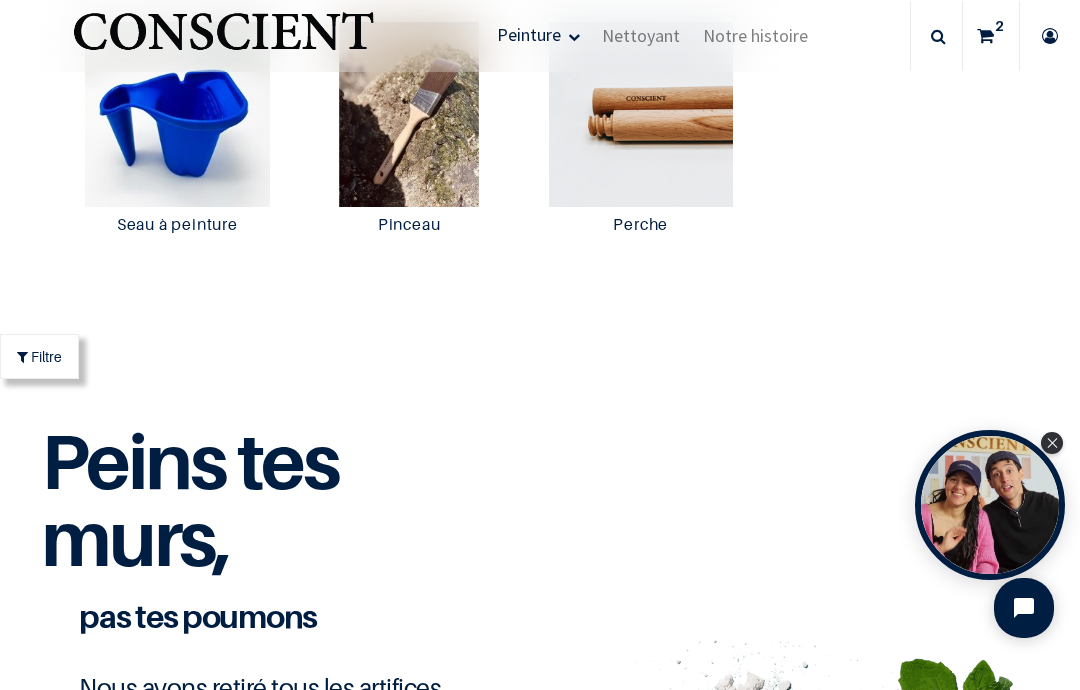 click at bounding box center [409, 115] 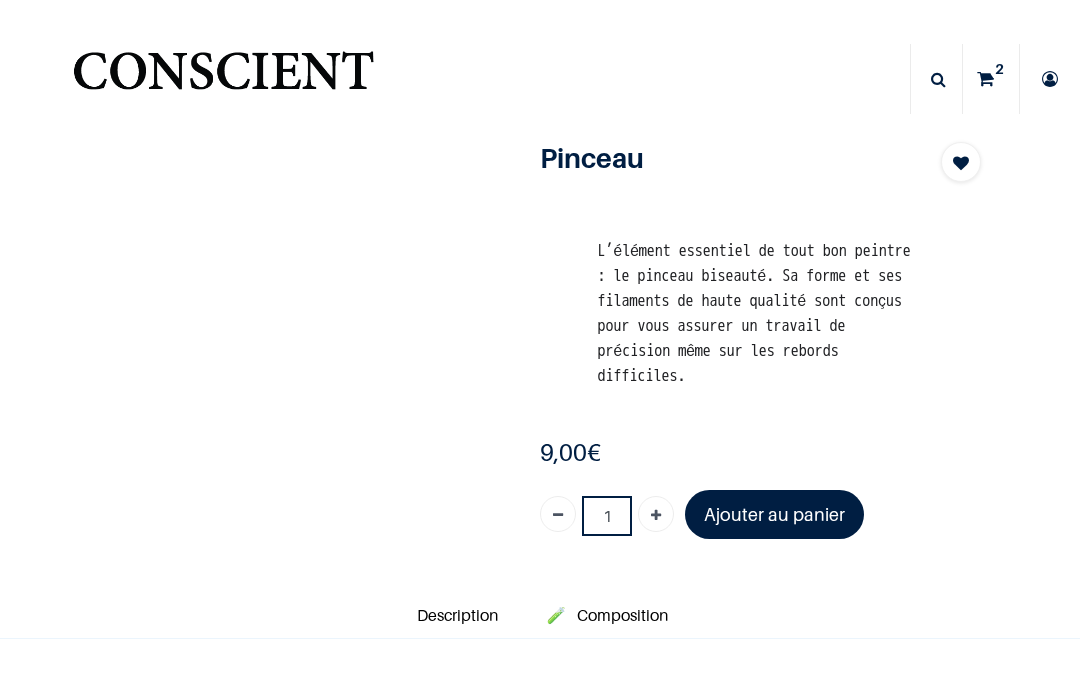 scroll, scrollTop: 0, scrollLeft: 0, axis: both 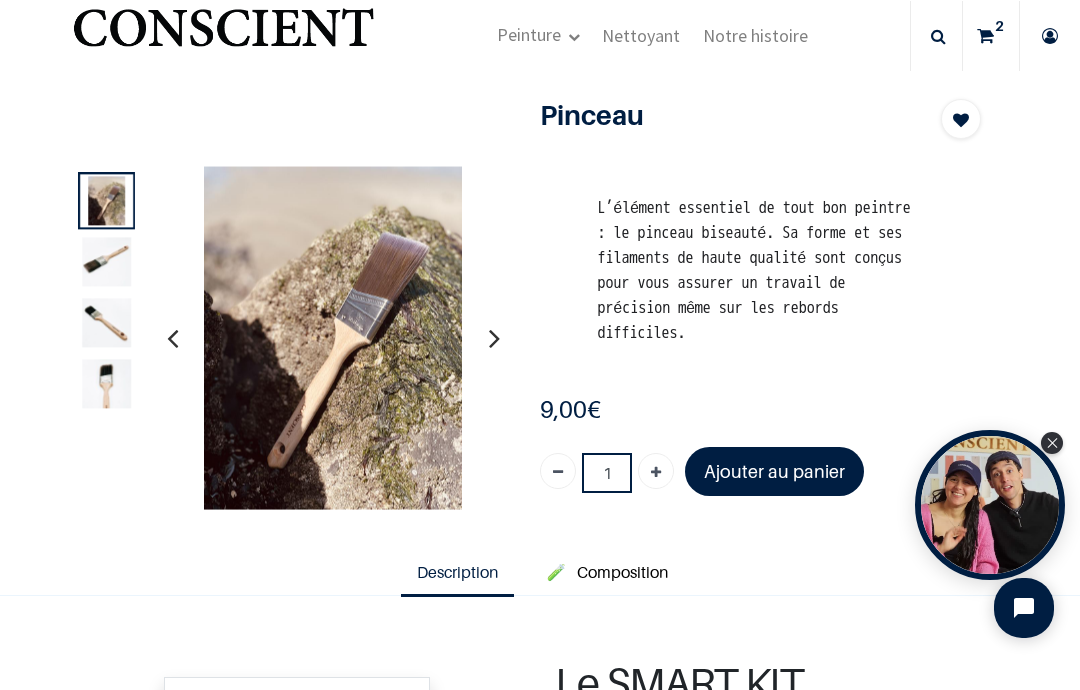 click on "Nettoyant" at bounding box center (641, 35) 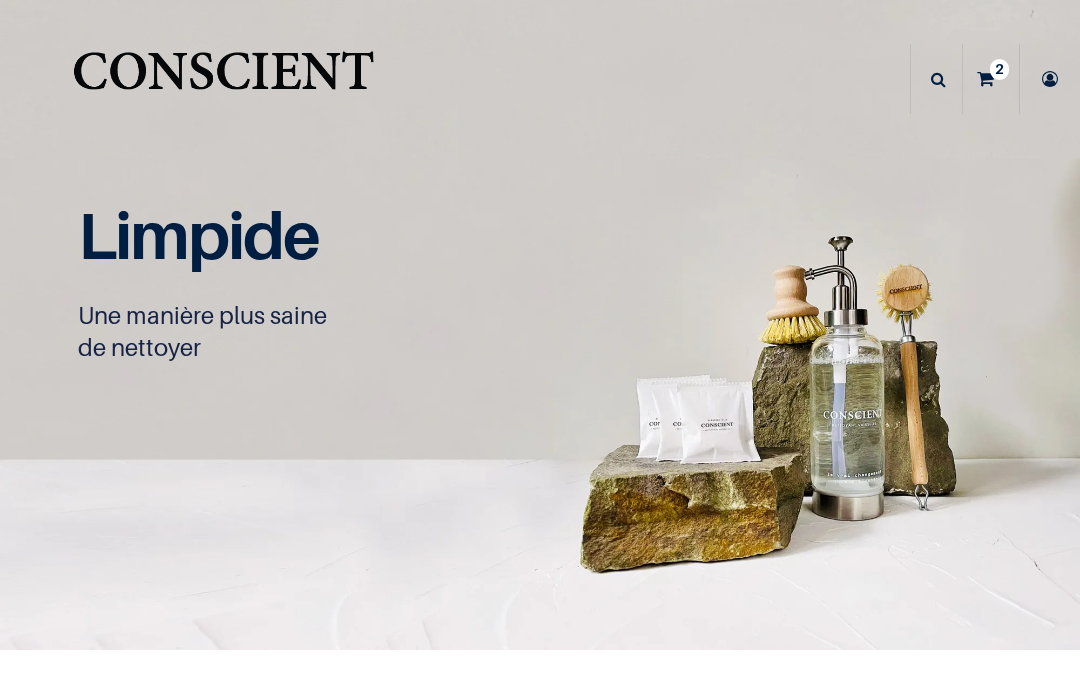 scroll, scrollTop: 0, scrollLeft: 0, axis: both 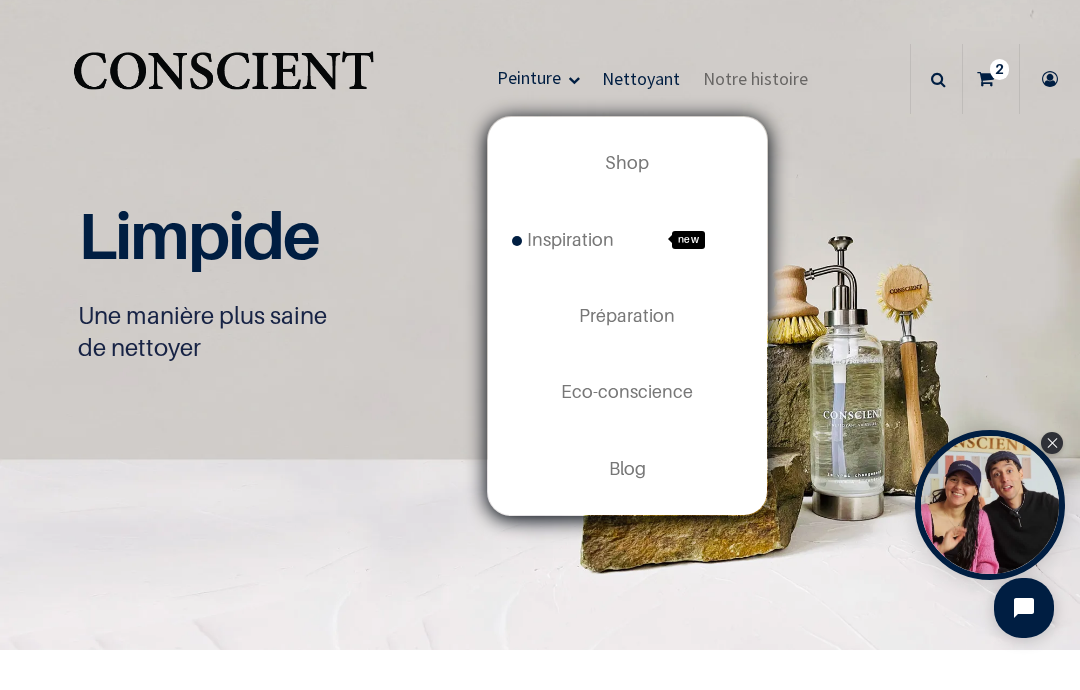 click on "new" at bounding box center [688, 240] 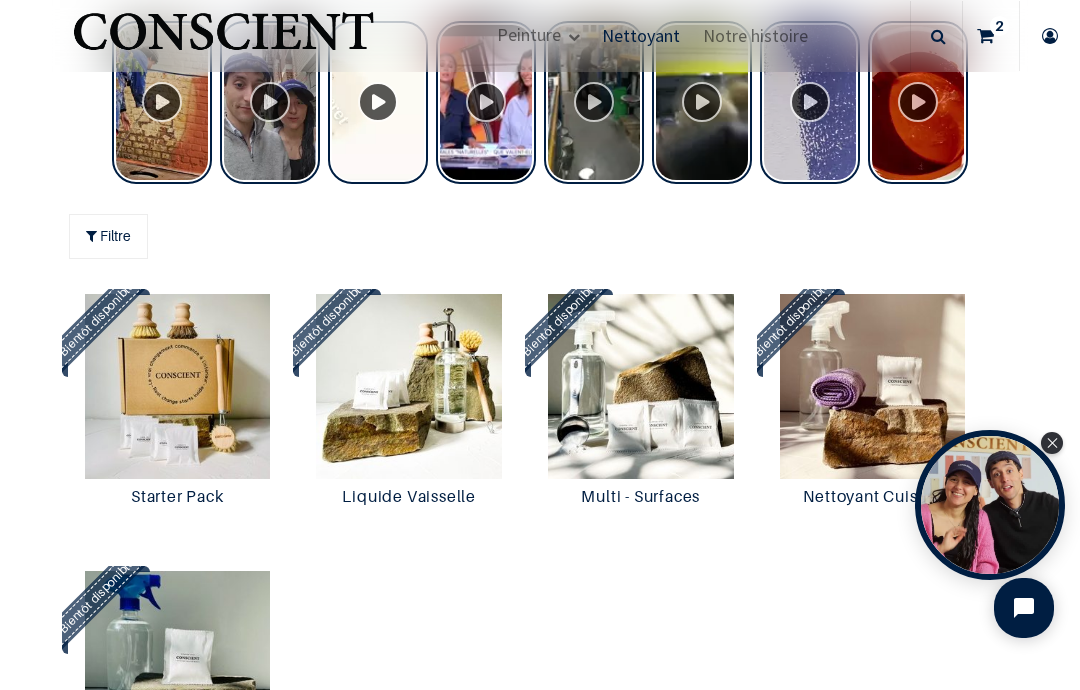 scroll, scrollTop: 1477, scrollLeft: 0, axis: vertical 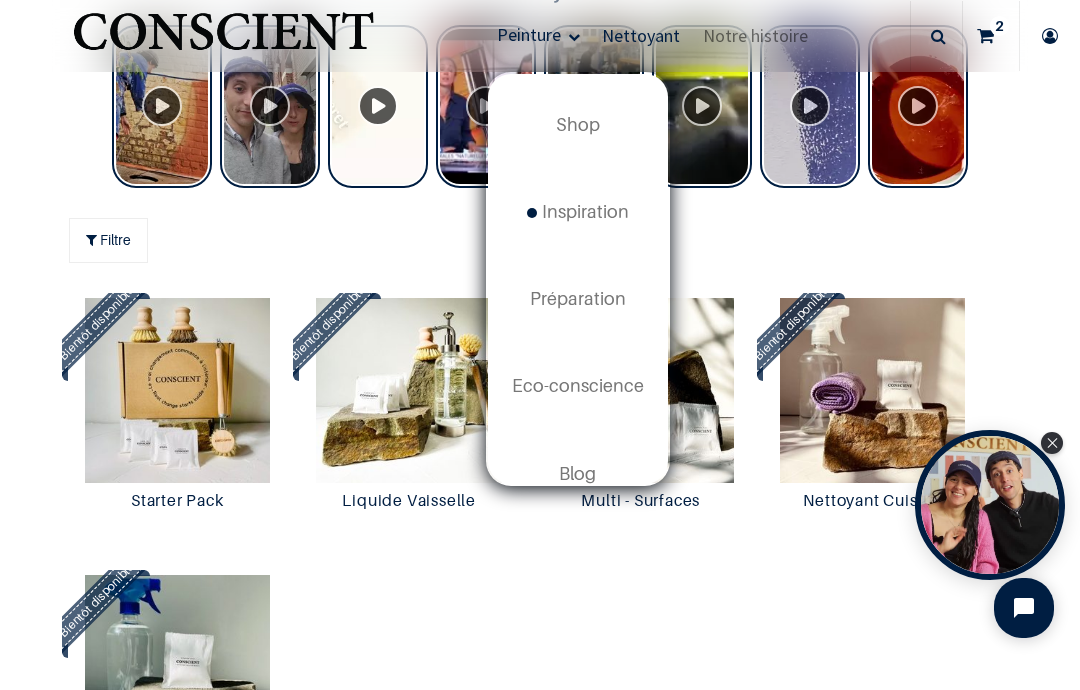 click on "Peinture" at bounding box center (529, 34) 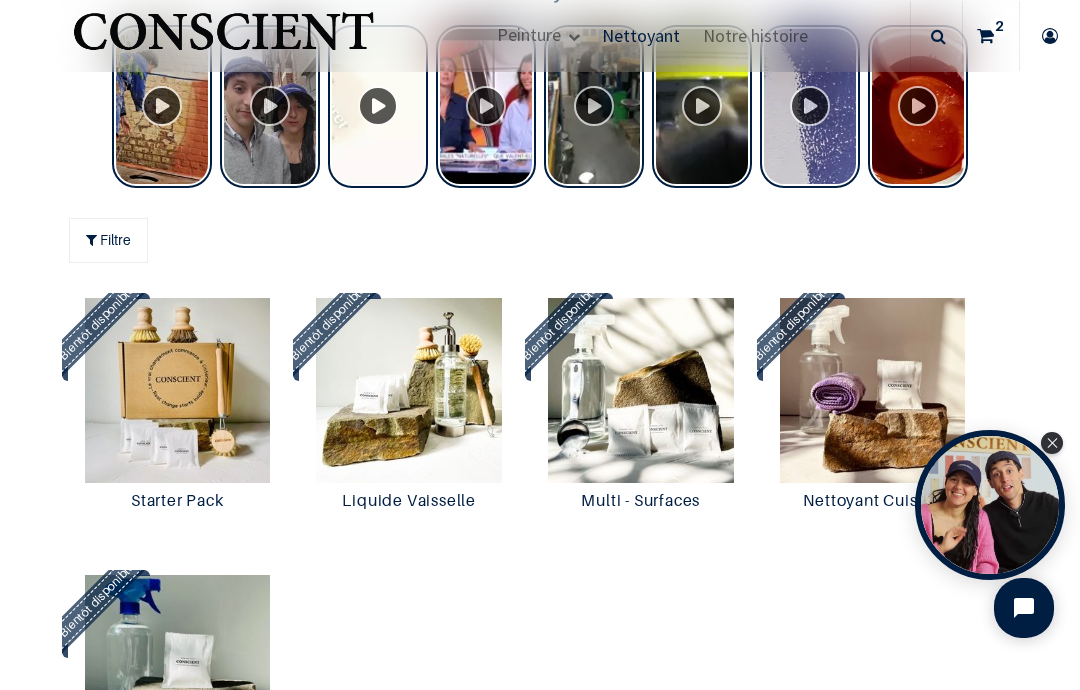 click on "Peinture" at bounding box center [529, 34] 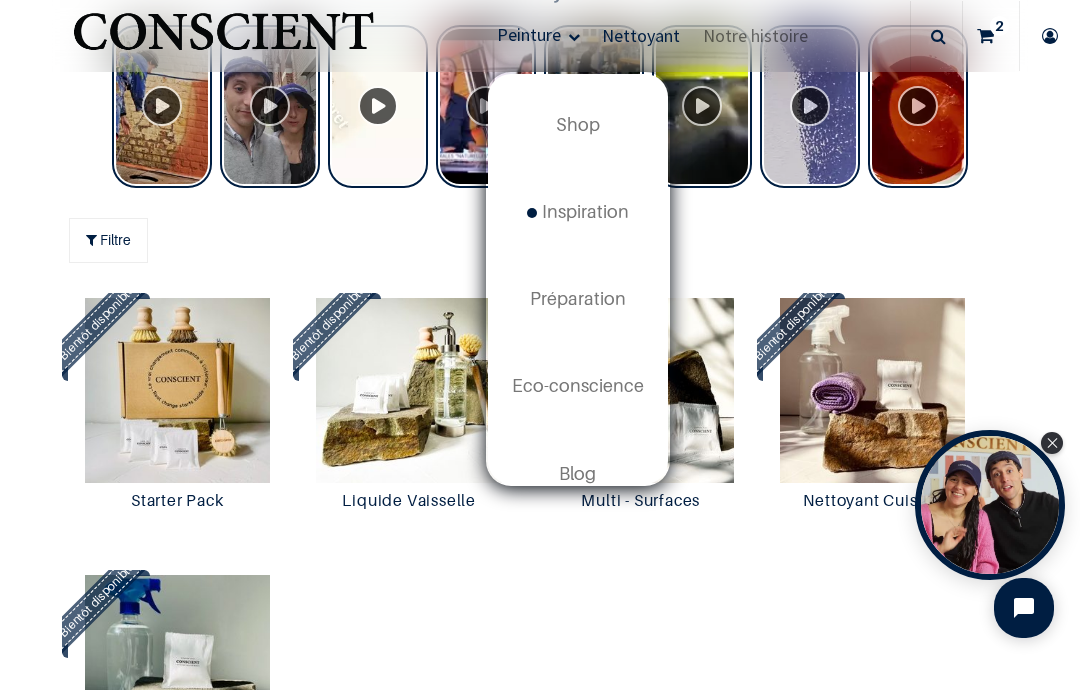 click on "Shop" at bounding box center [578, 125] 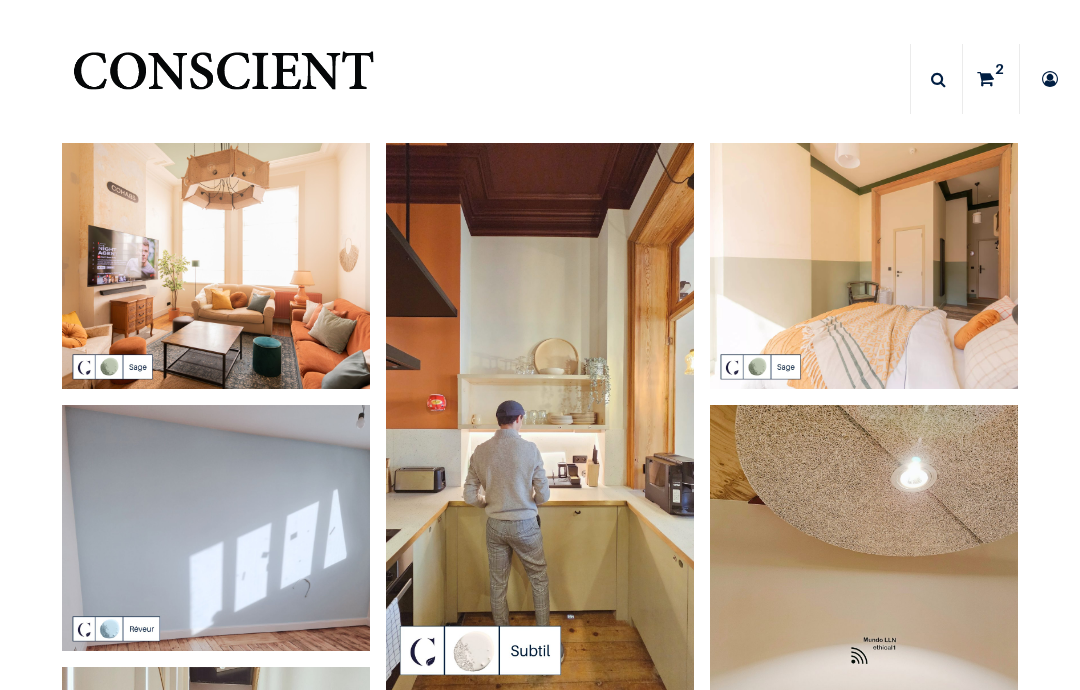 scroll, scrollTop: 0, scrollLeft: 0, axis: both 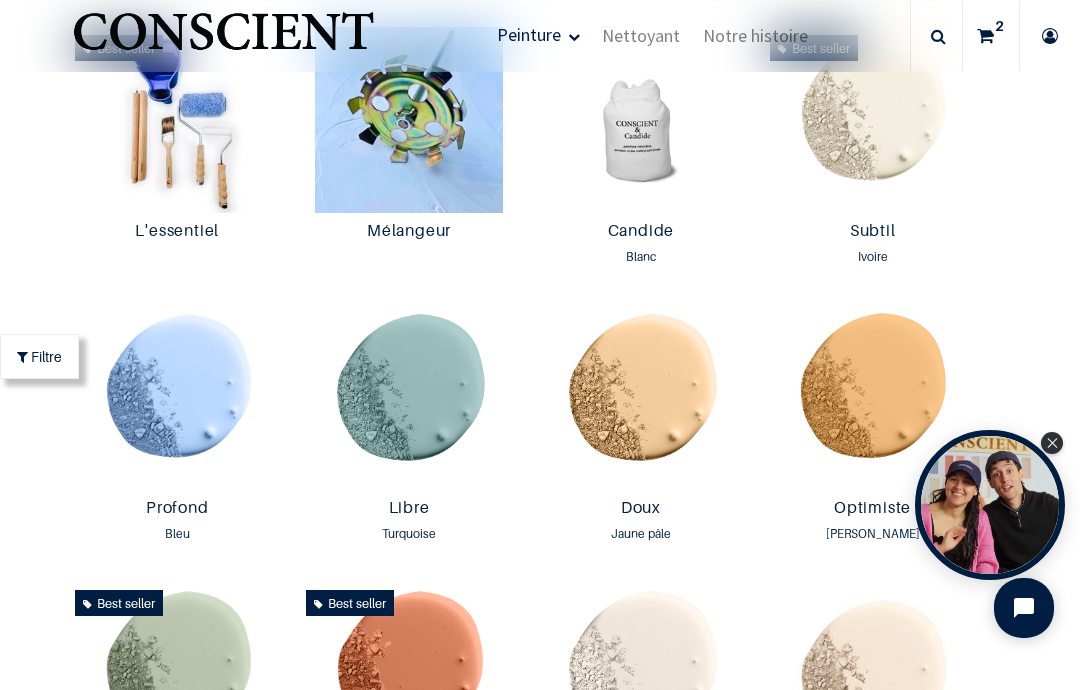 click at bounding box center (641, 120) 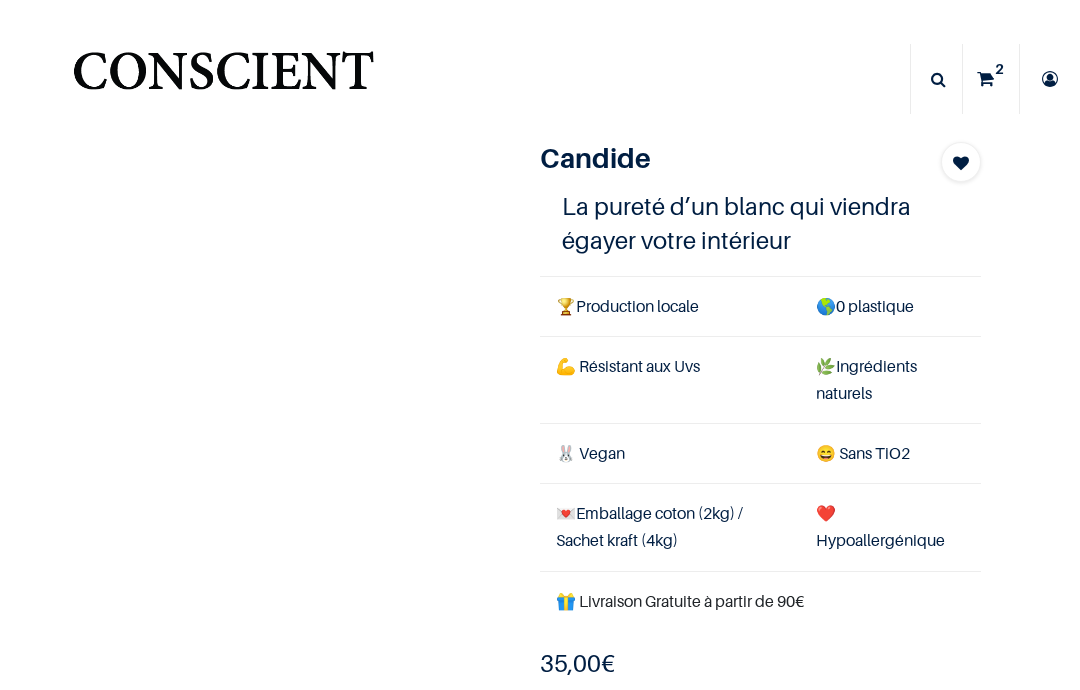scroll, scrollTop: 0, scrollLeft: 0, axis: both 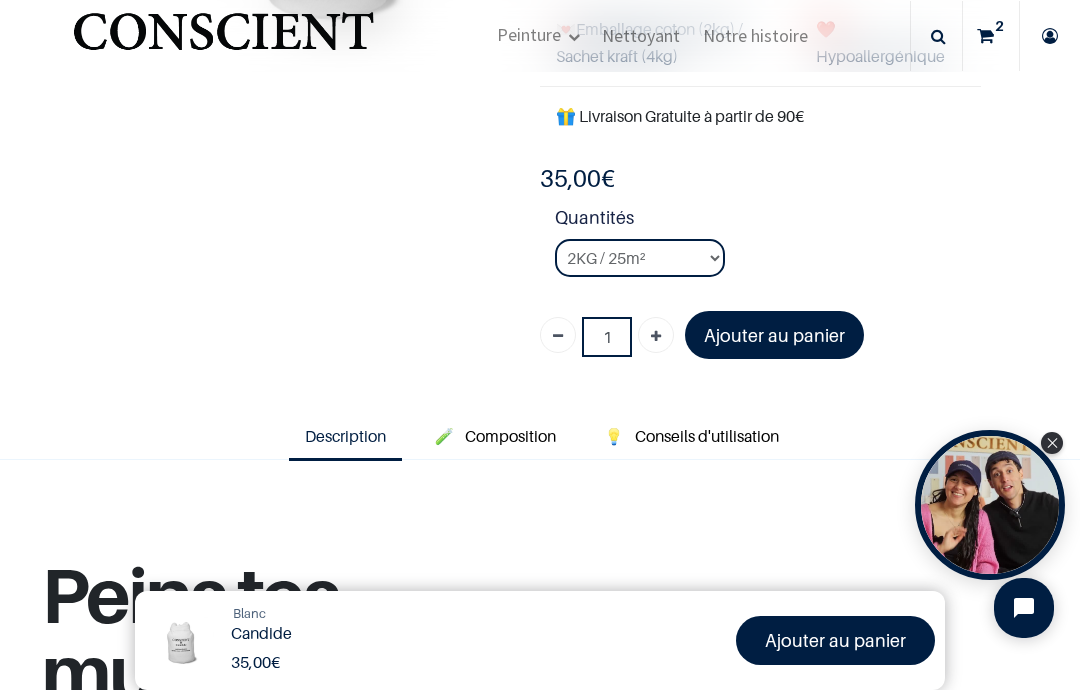 click on "Composition" at bounding box center (510, 436) 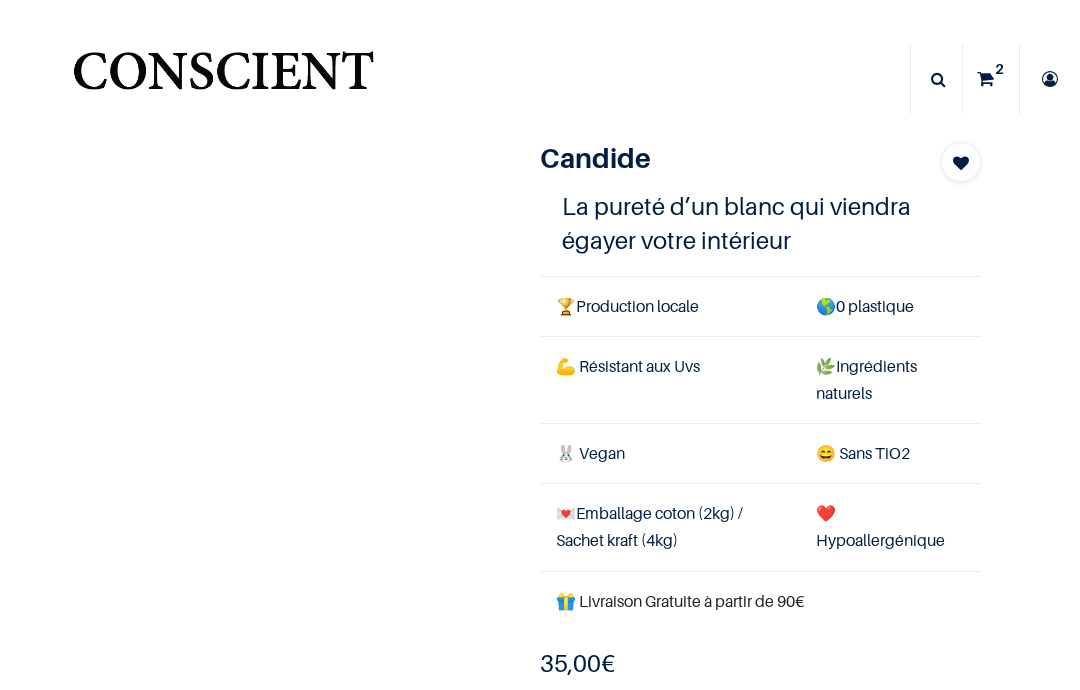 scroll, scrollTop: 0, scrollLeft: 0, axis: both 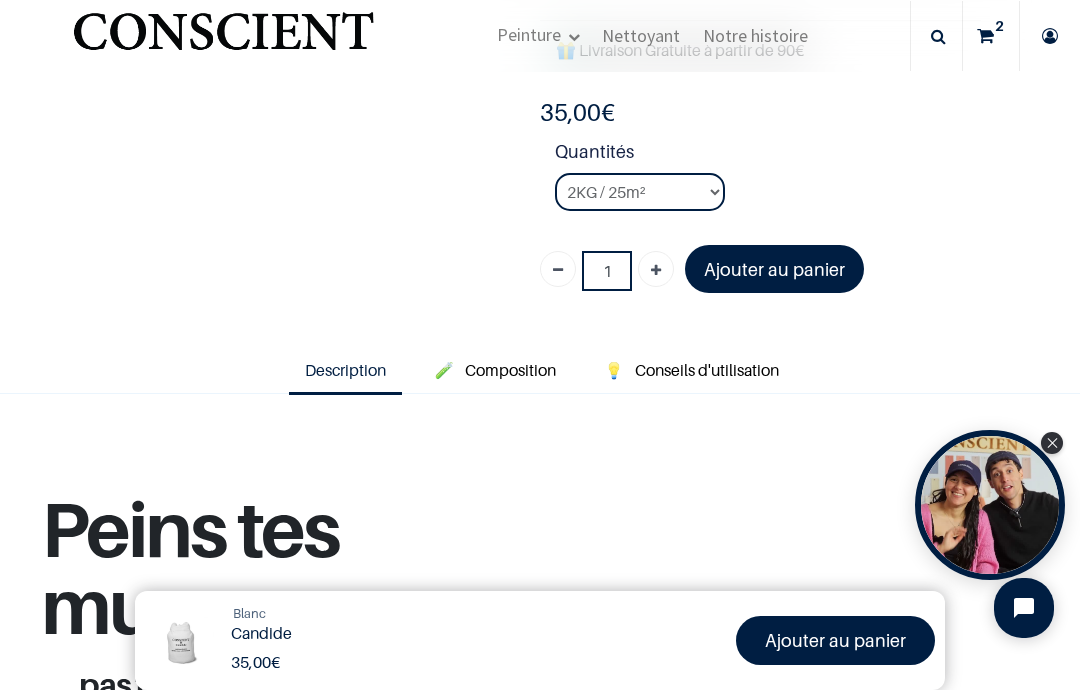 click on "Composition" at bounding box center (510, 370) 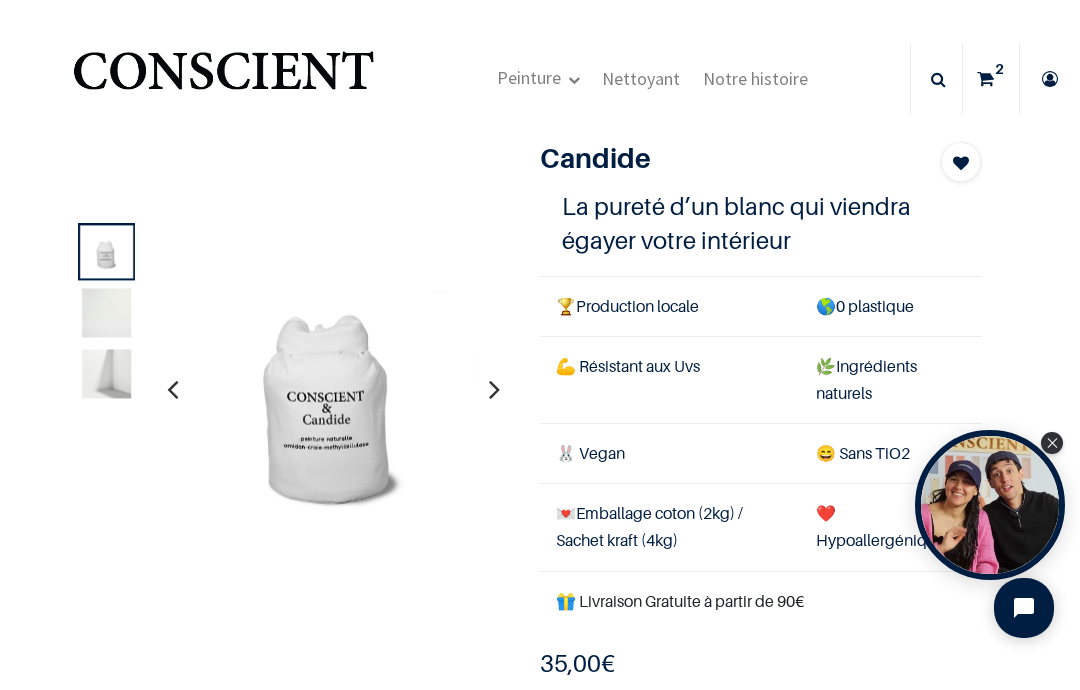 scroll, scrollTop: 0, scrollLeft: 0, axis: both 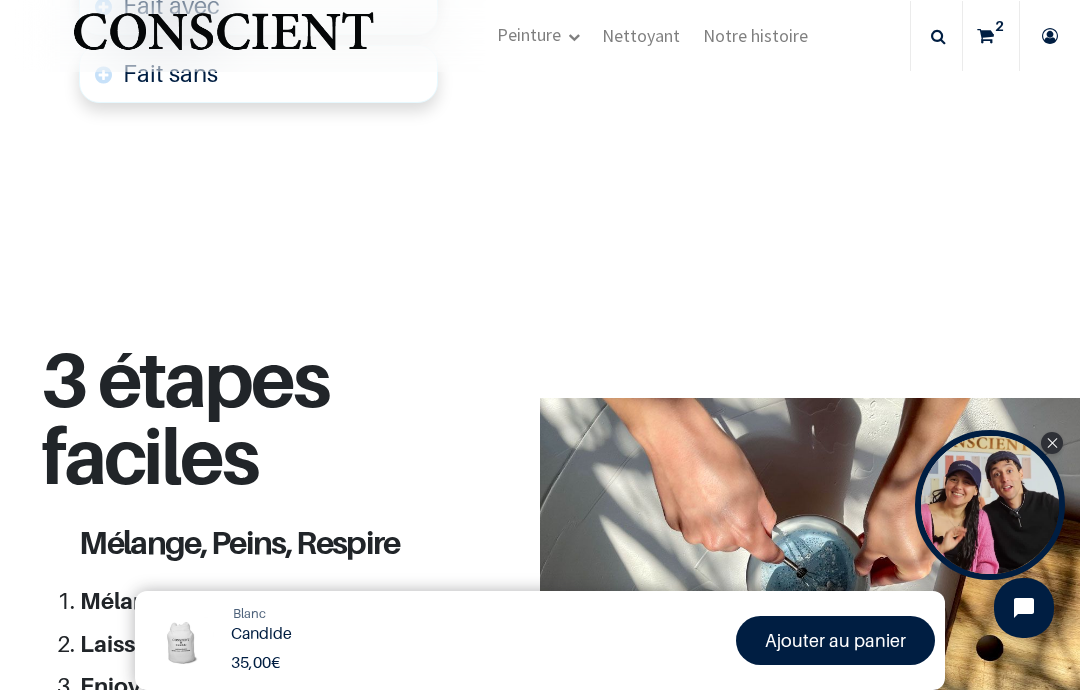 click on "3 étapes faciles Mélange, Peins, Respire Mélange  la poudre avec de l'eau  Laisse  reposer  Enjoy!  Une peinture sans odeurs et non agressive pour ton corps et la planète" at bounding box center (540, 576) 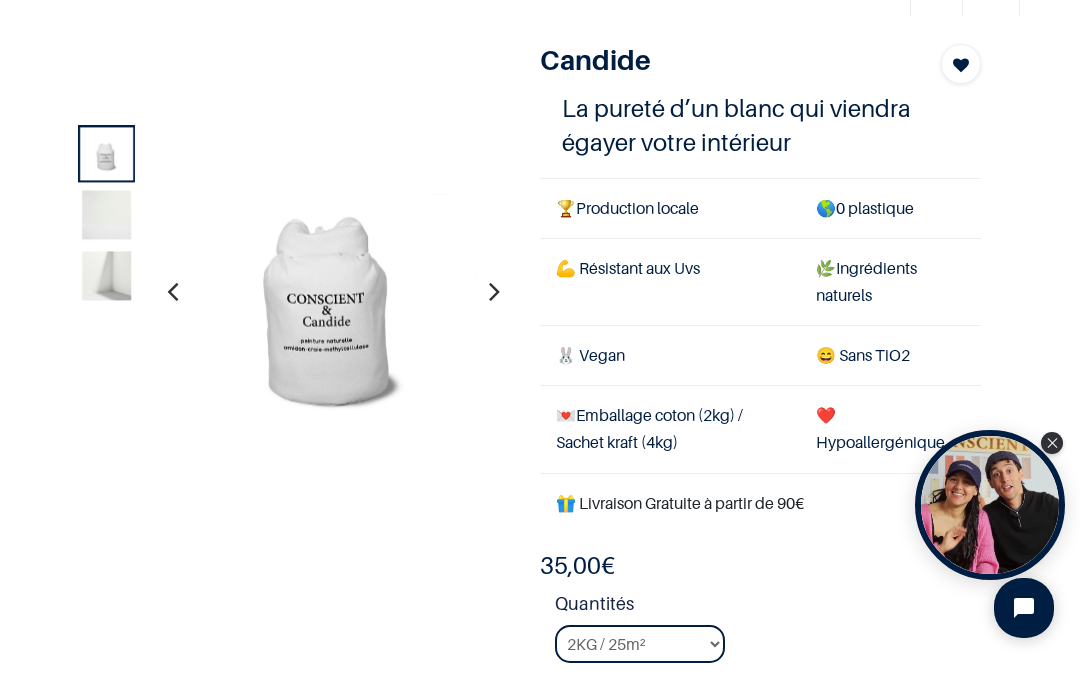 scroll, scrollTop: 97, scrollLeft: 0, axis: vertical 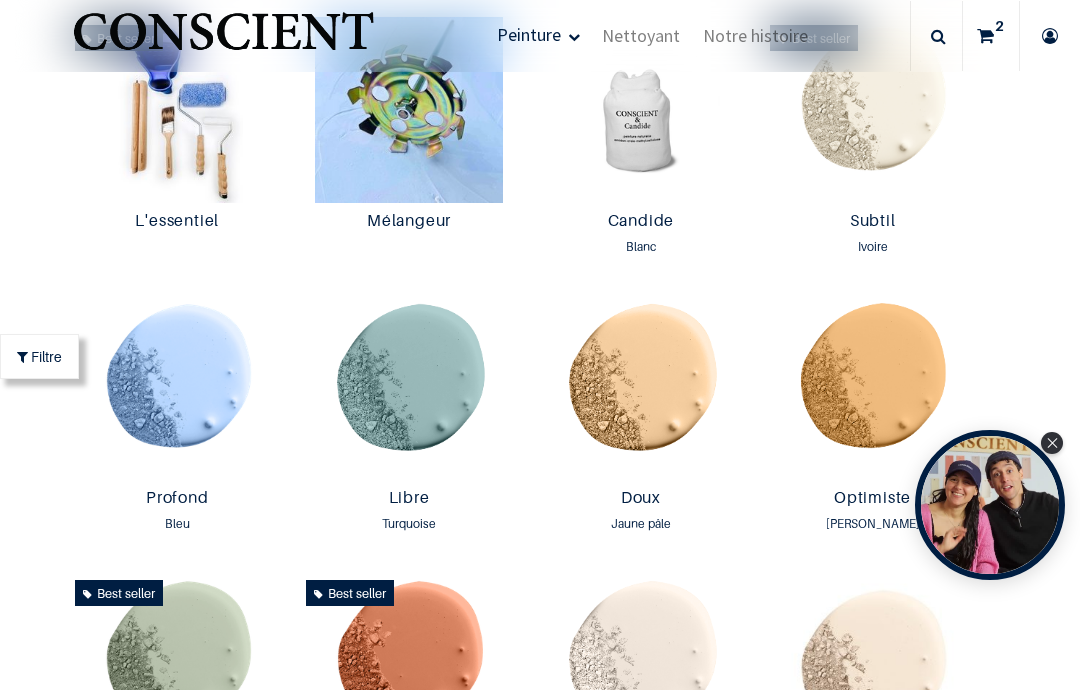 click at bounding box center [641, 110] 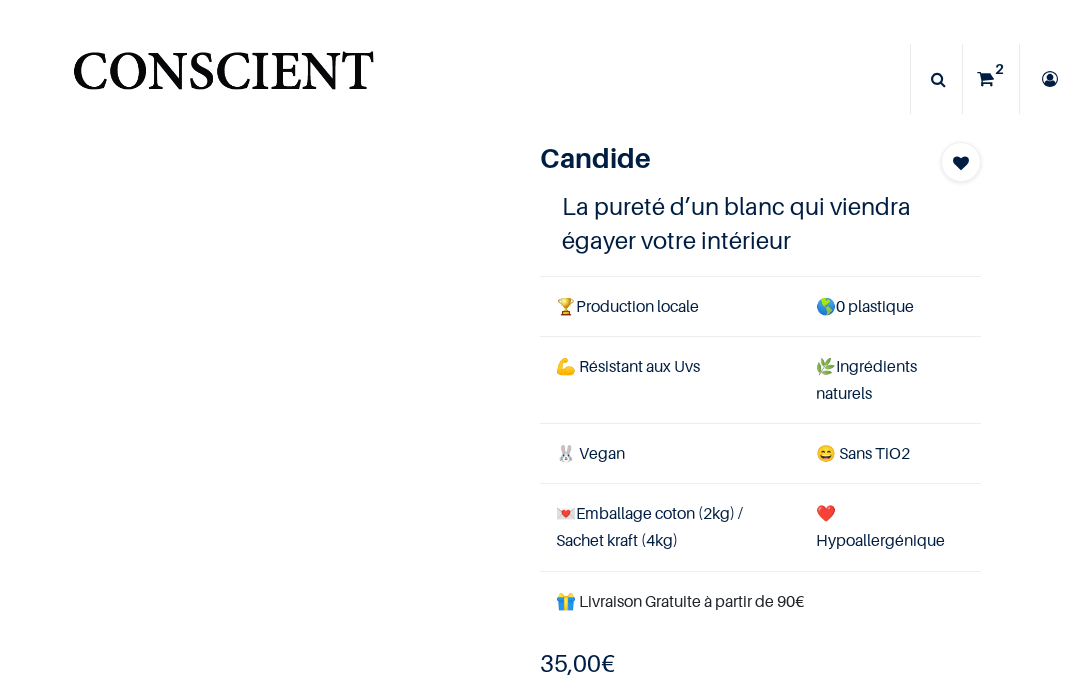 scroll, scrollTop: 0, scrollLeft: 0, axis: both 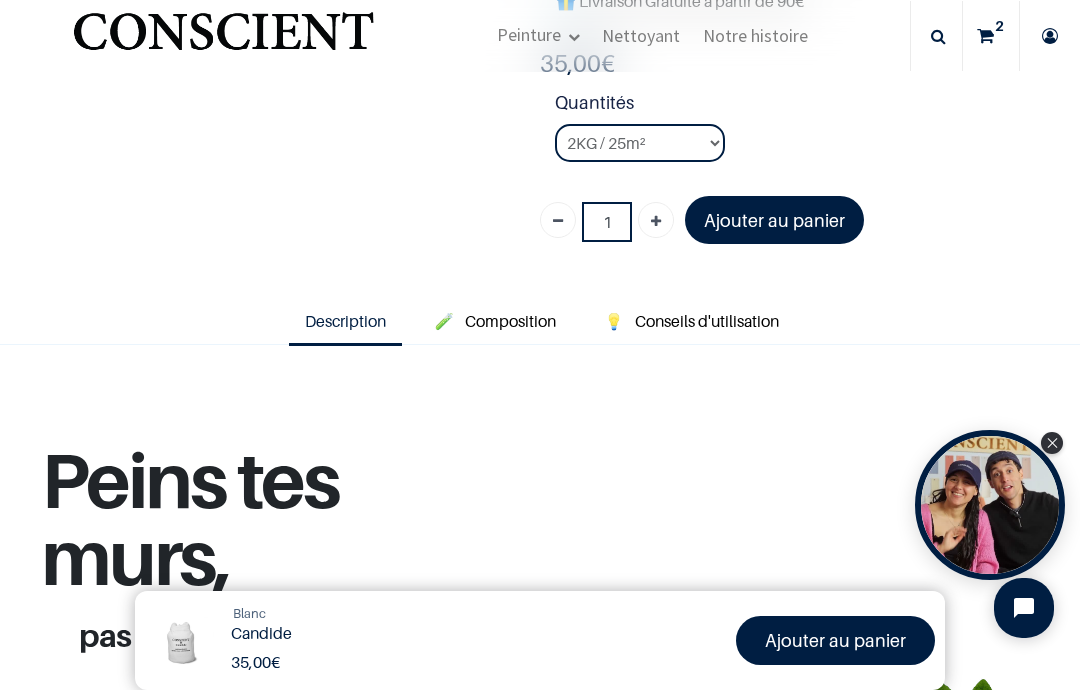 click on "Conseils d'utilisation" at bounding box center (707, 321) 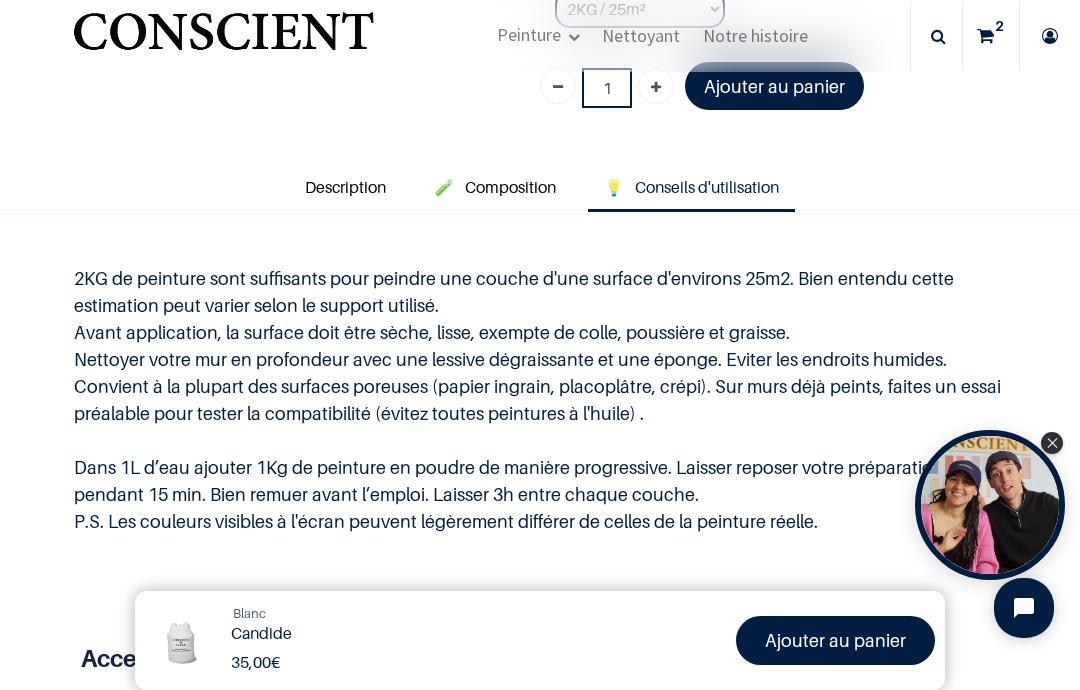 scroll, scrollTop: 609, scrollLeft: 0, axis: vertical 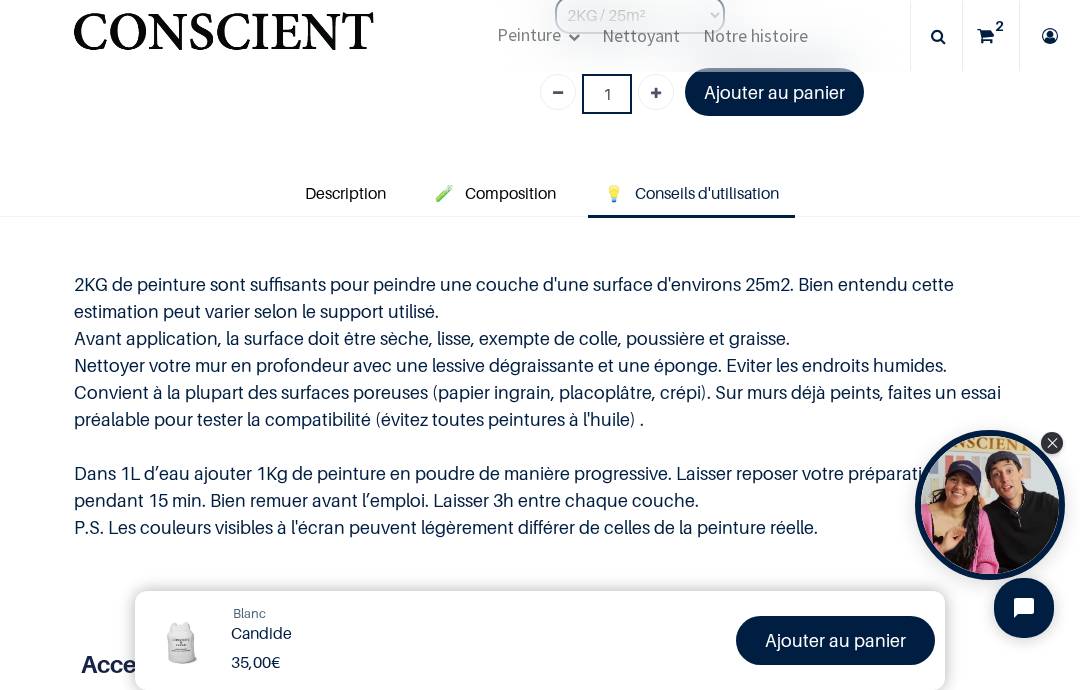 click on "Composition" at bounding box center [510, 193] 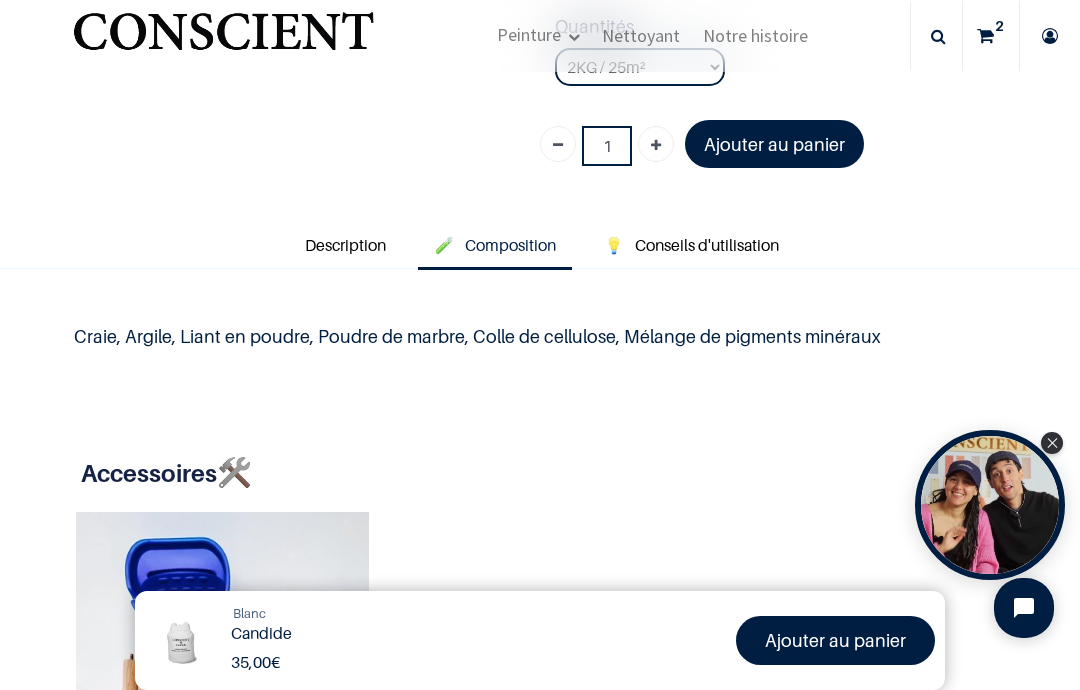 scroll, scrollTop: 557, scrollLeft: 0, axis: vertical 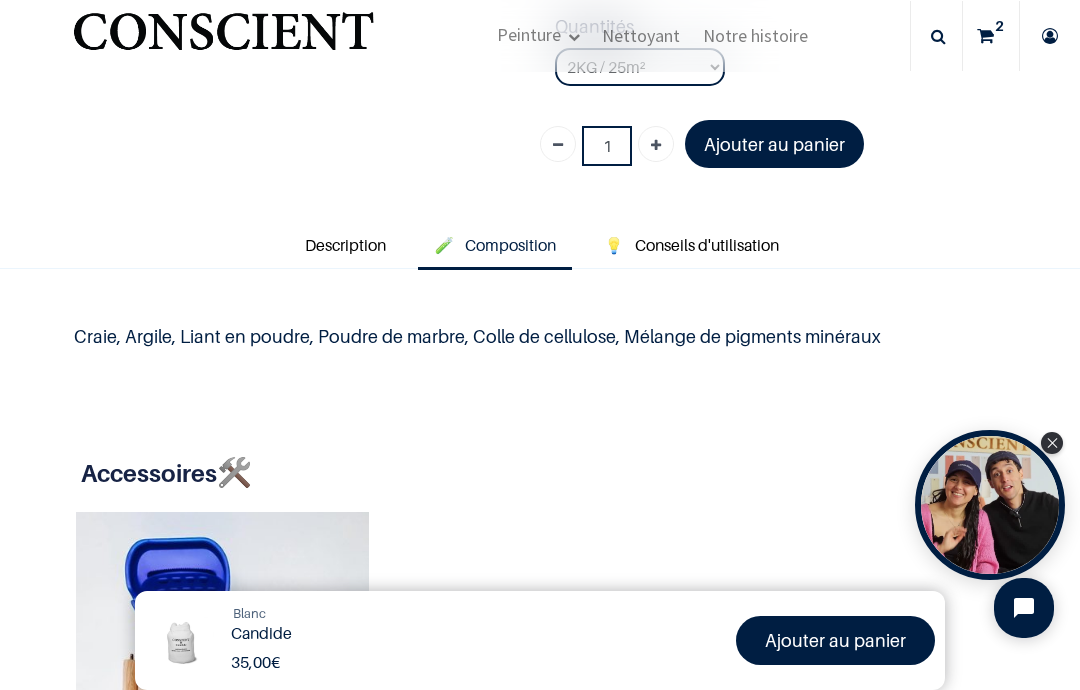 click on "Conseils d'utilisation" at bounding box center [707, 245] 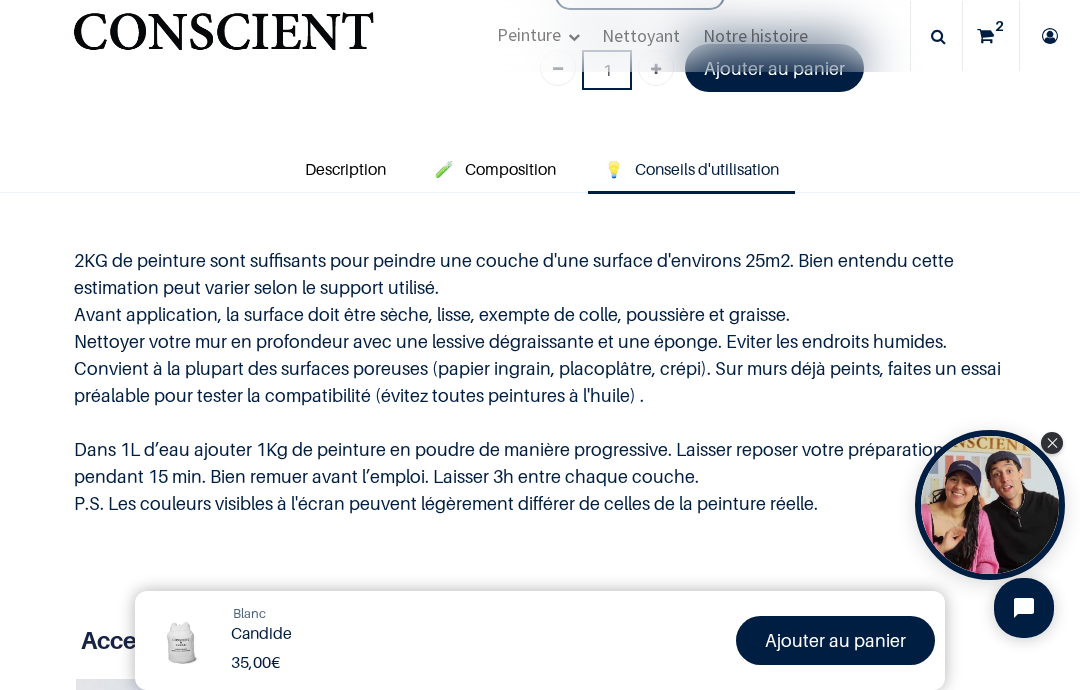 scroll, scrollTop: 637, scrollLeft: 0, axis: vertical 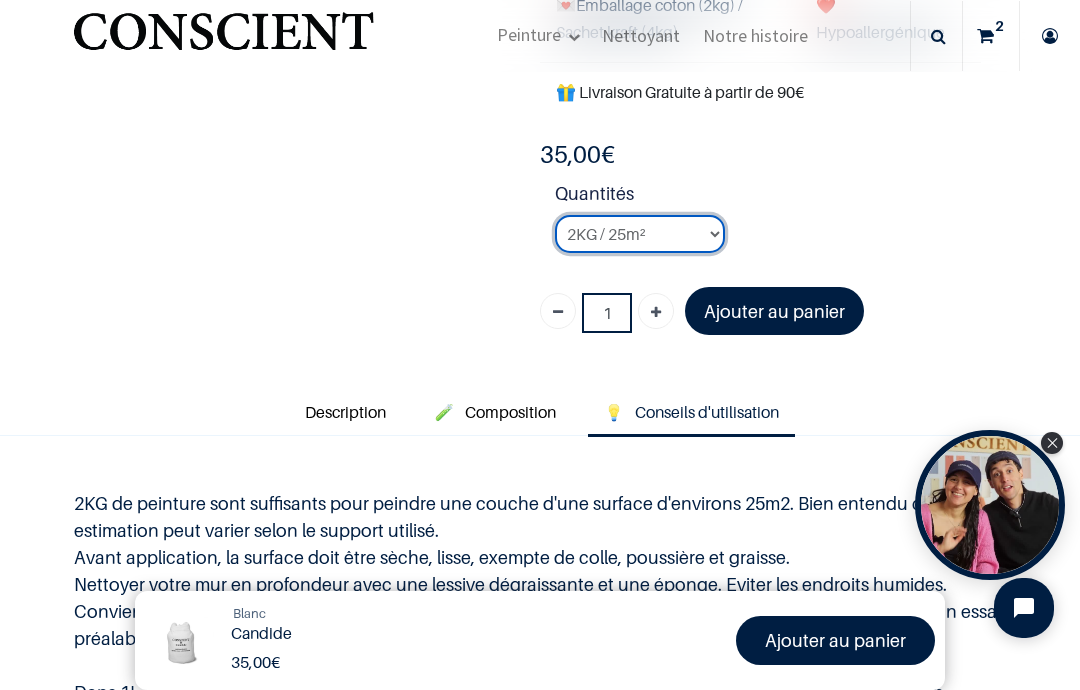 click on "2KG / 25m²
4KG / 50m²
8KG / 100m²
Testeur" at bounding box center (640, 234) 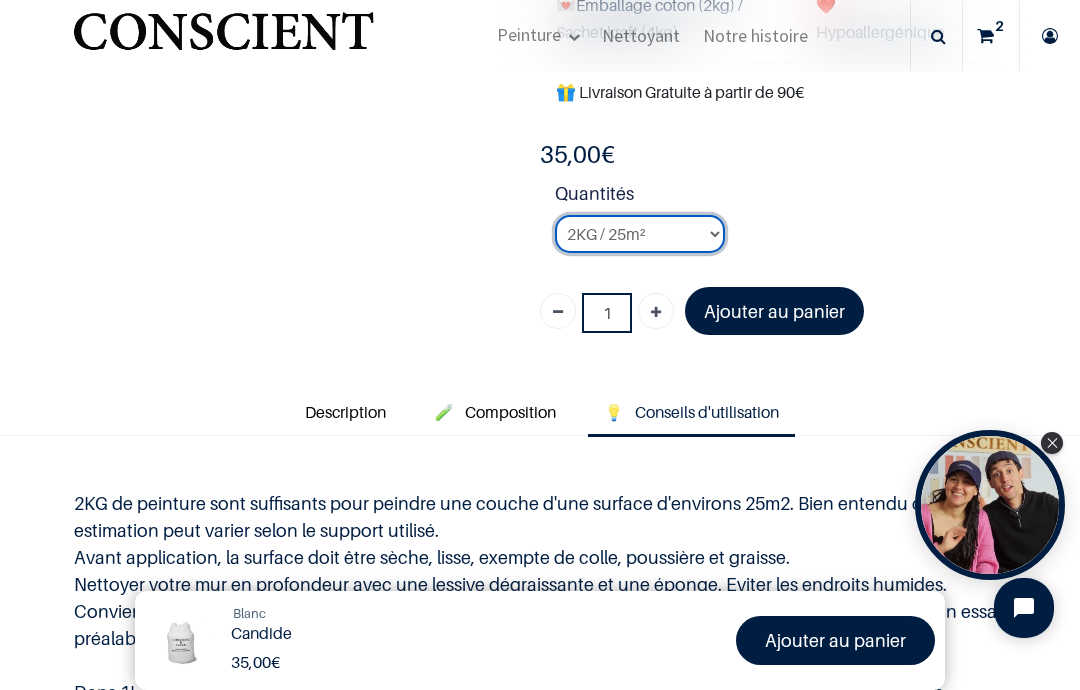 select on "50" 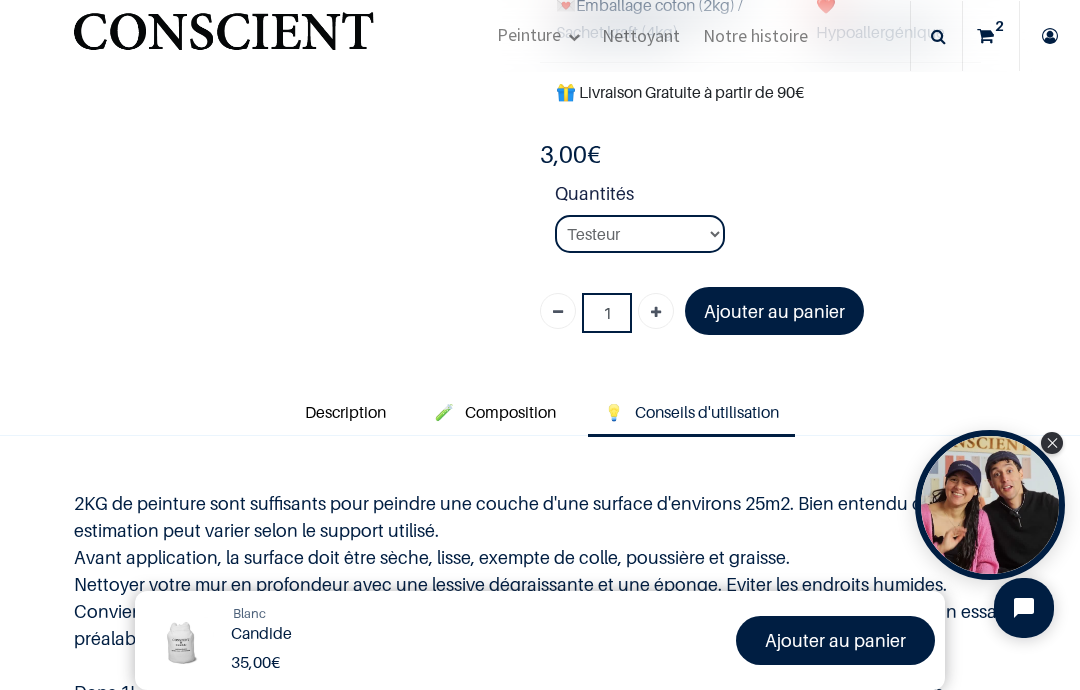 click on "Ajouter au panier" at bounding box center (774, 311) 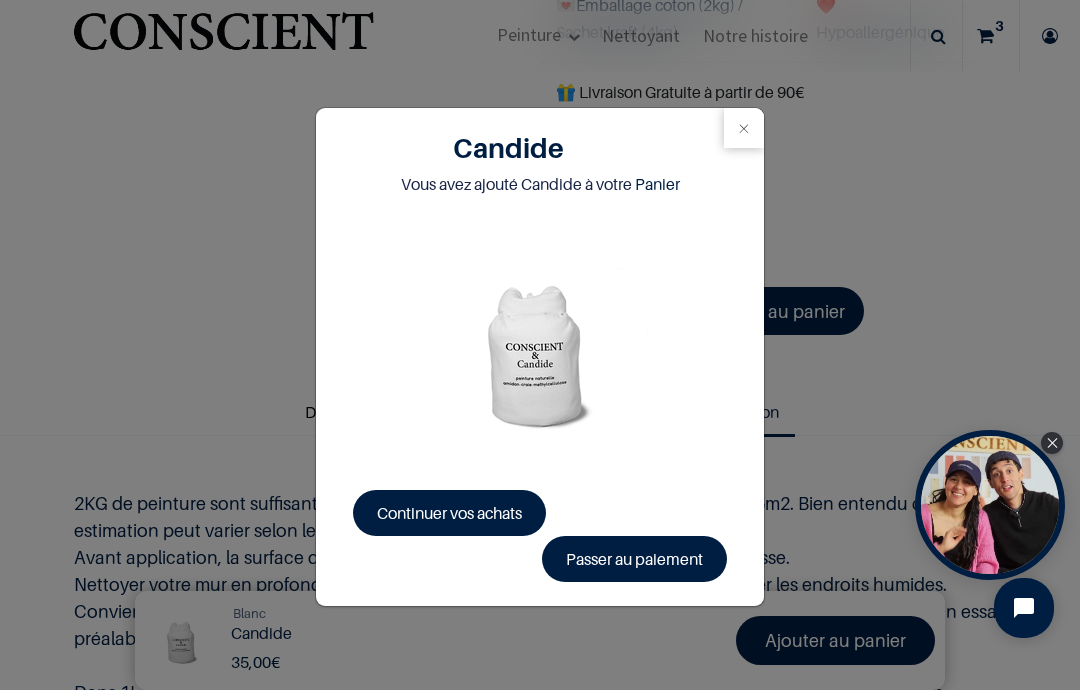 click at bounding box center [744, 128] 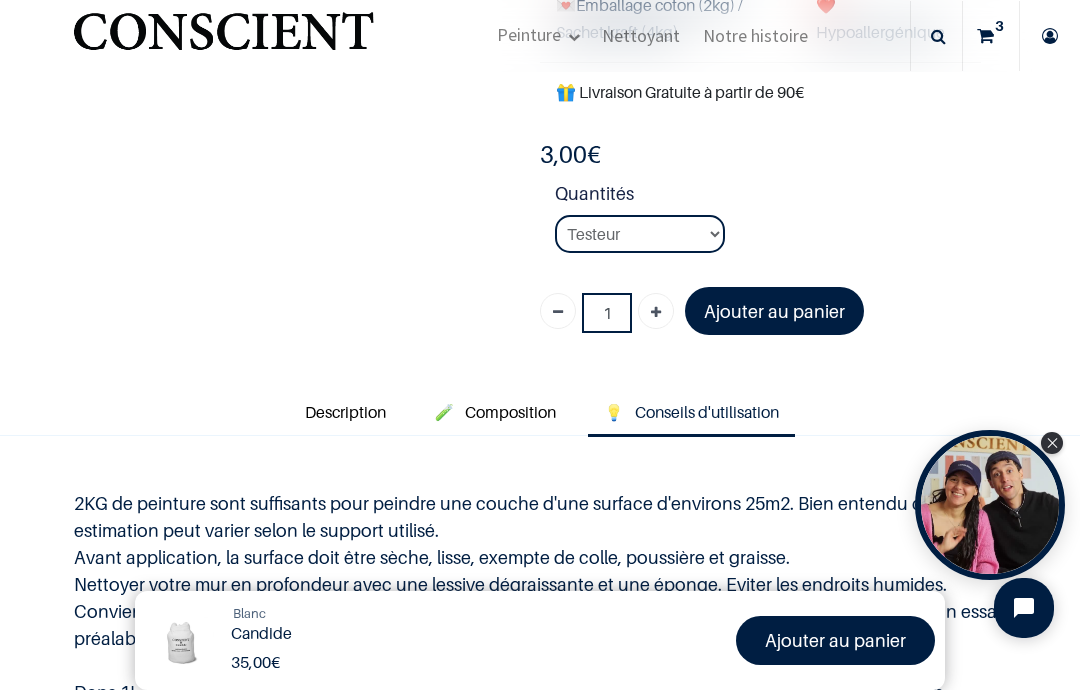 click at bounding box center (985, 36) 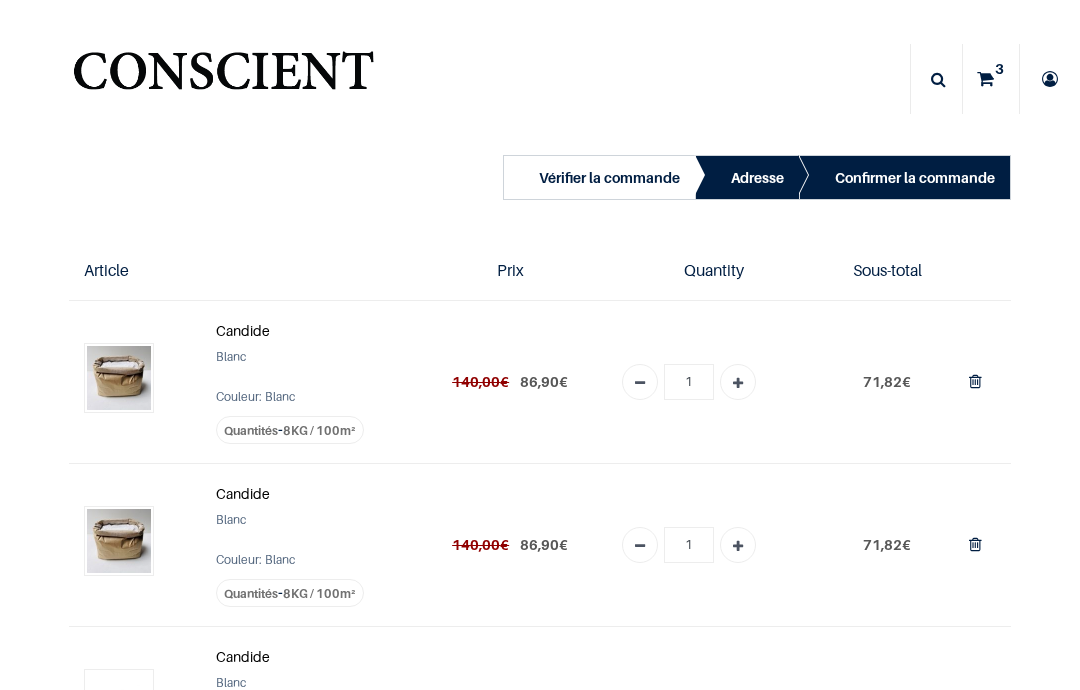 scroll, scrollTop: 0, scrollLeft: 0, axis: both 